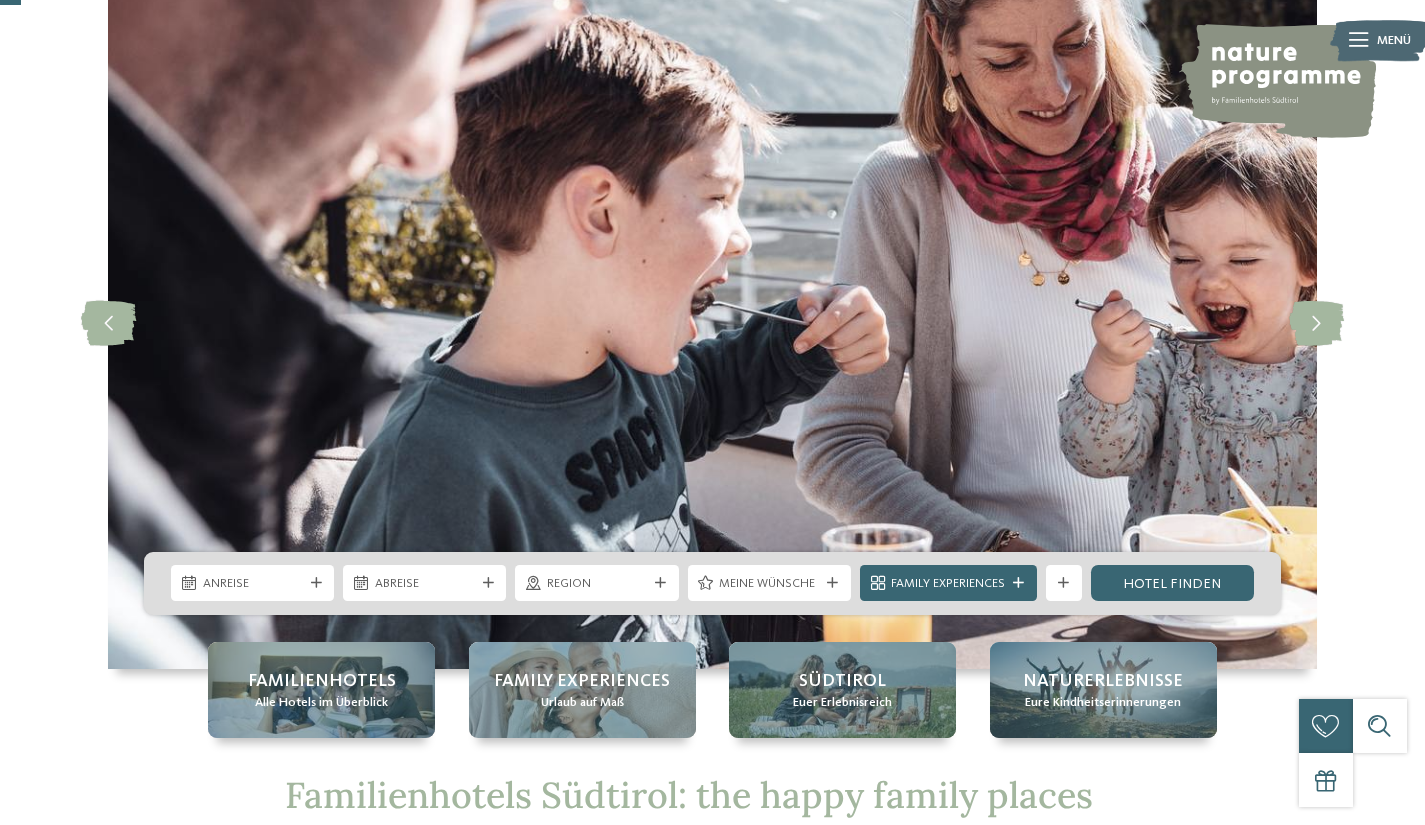 scroll, scrollTop: 111, scrollLeft: 0, axis: vertical 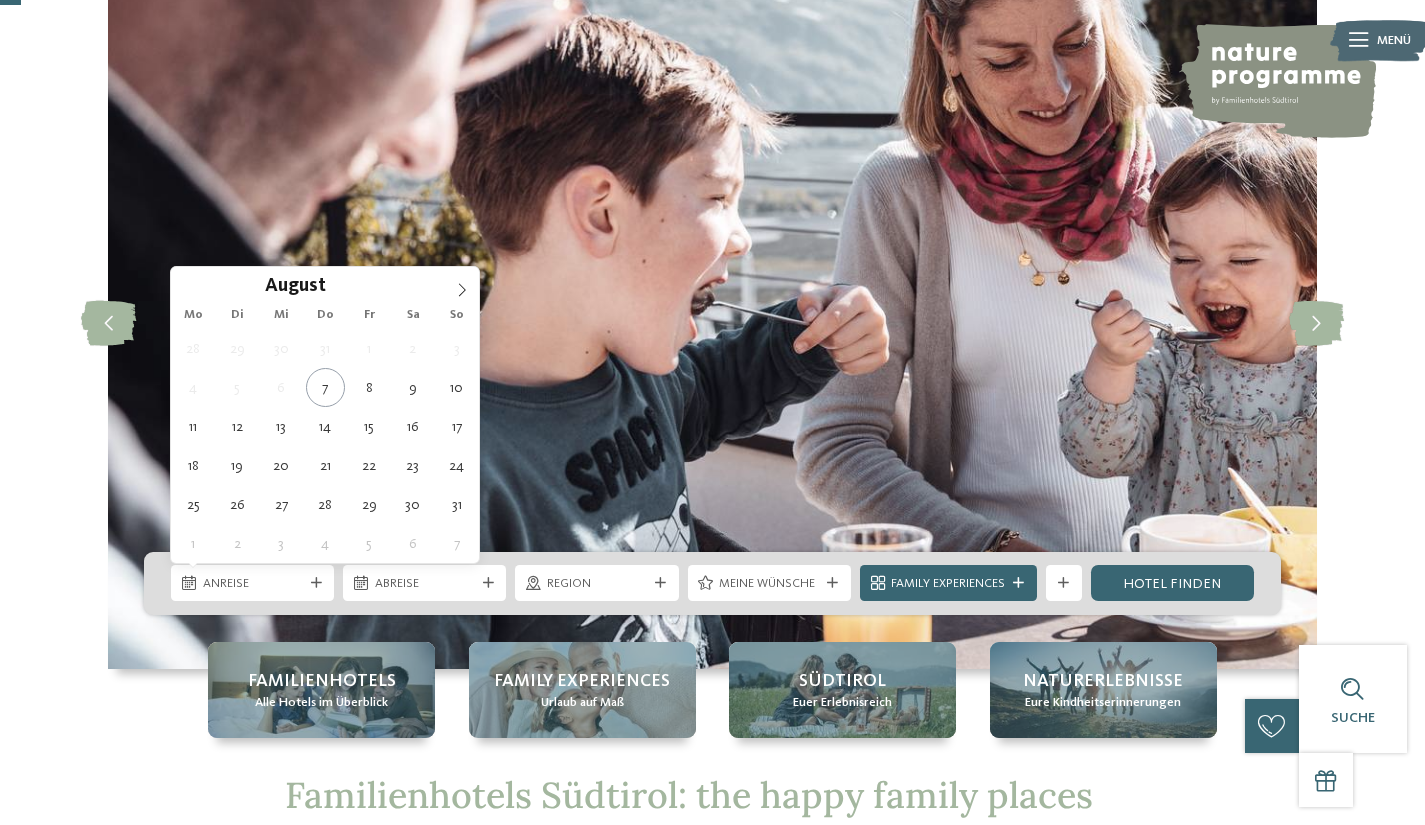type on "14.08.2025" 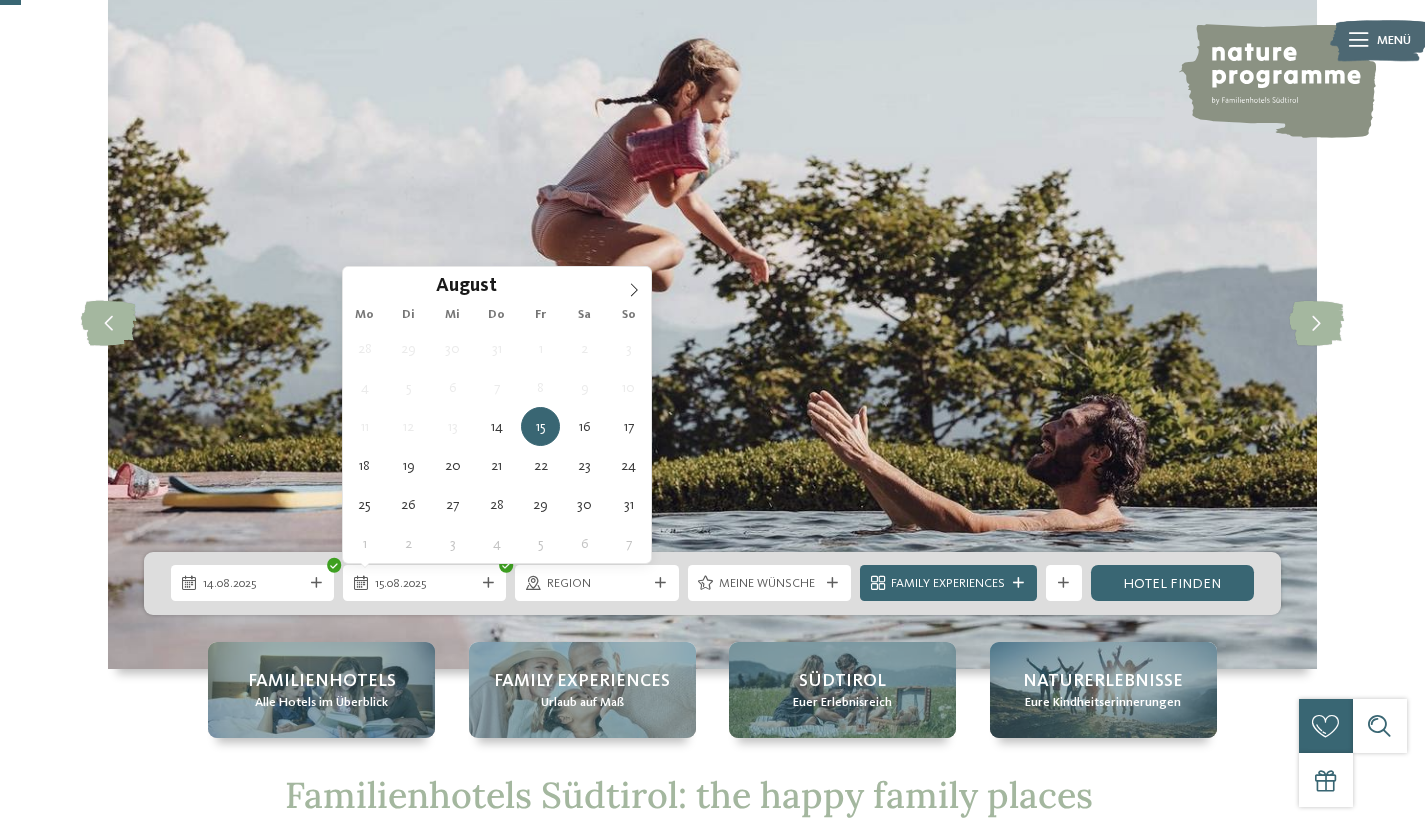 type on "17.08.2025" 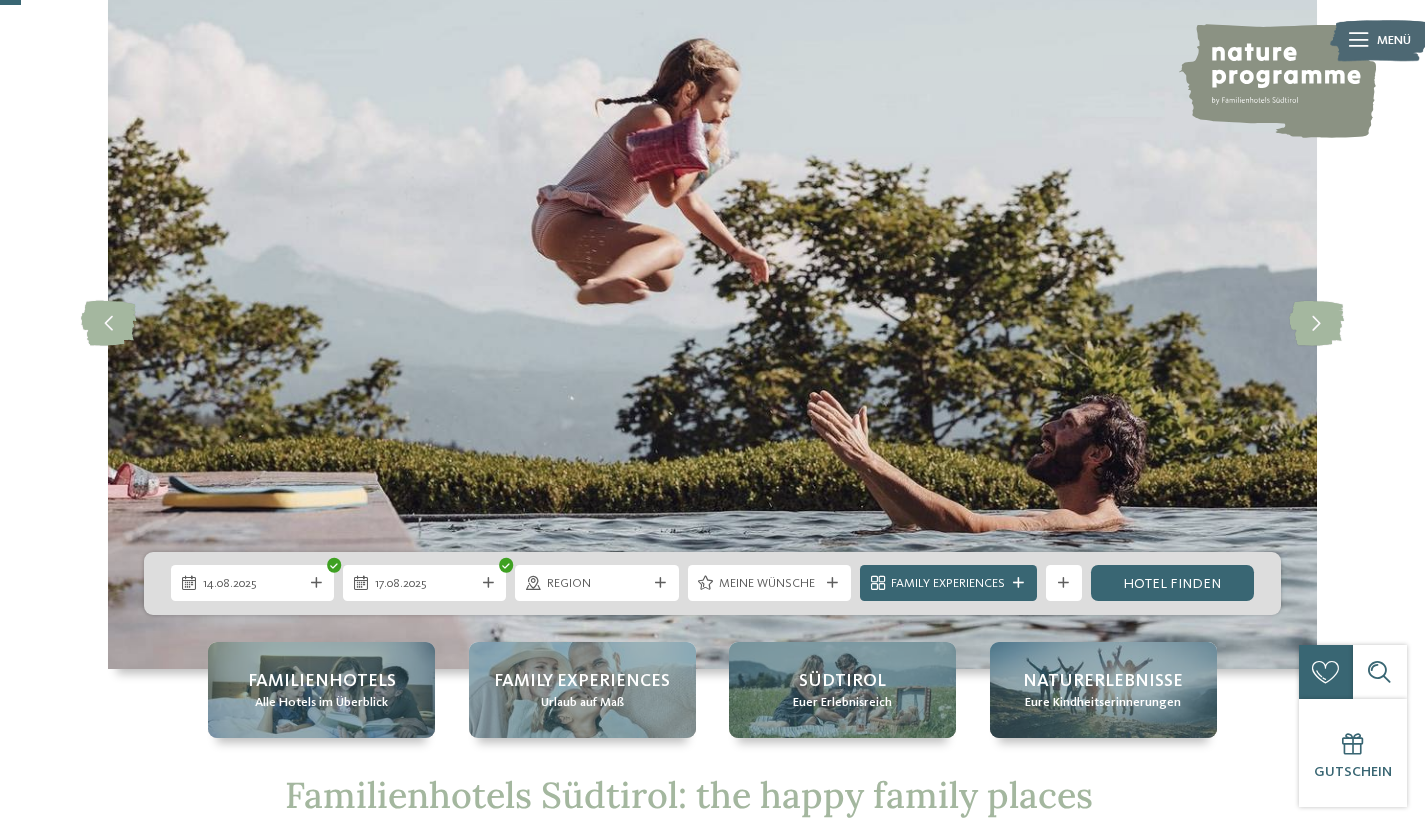 click on "Region" at bounding box center (596, 583) 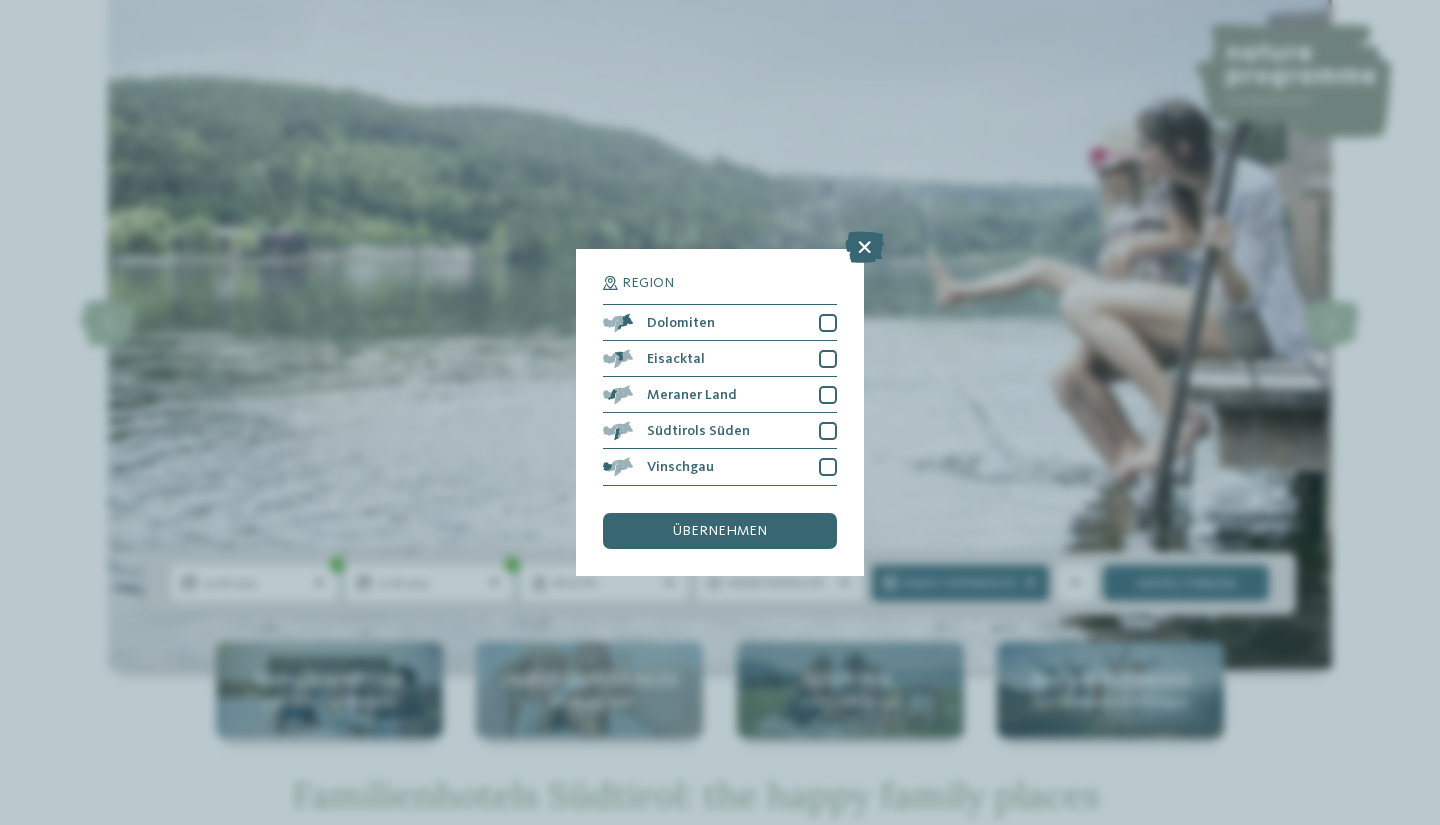 click at bounding box center (864, 248) 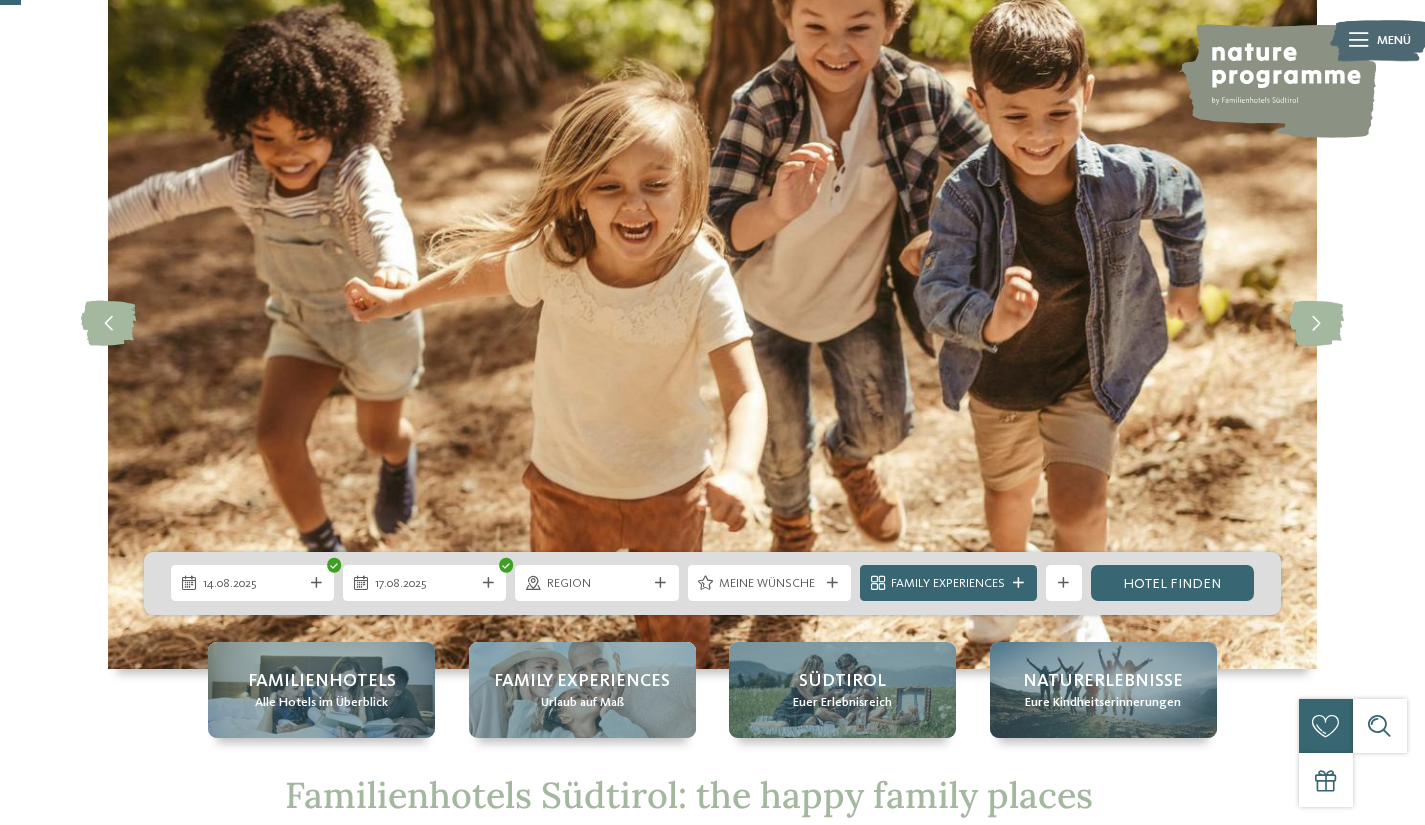 click on "Hotel finden" at bounding box center (1172, 583) 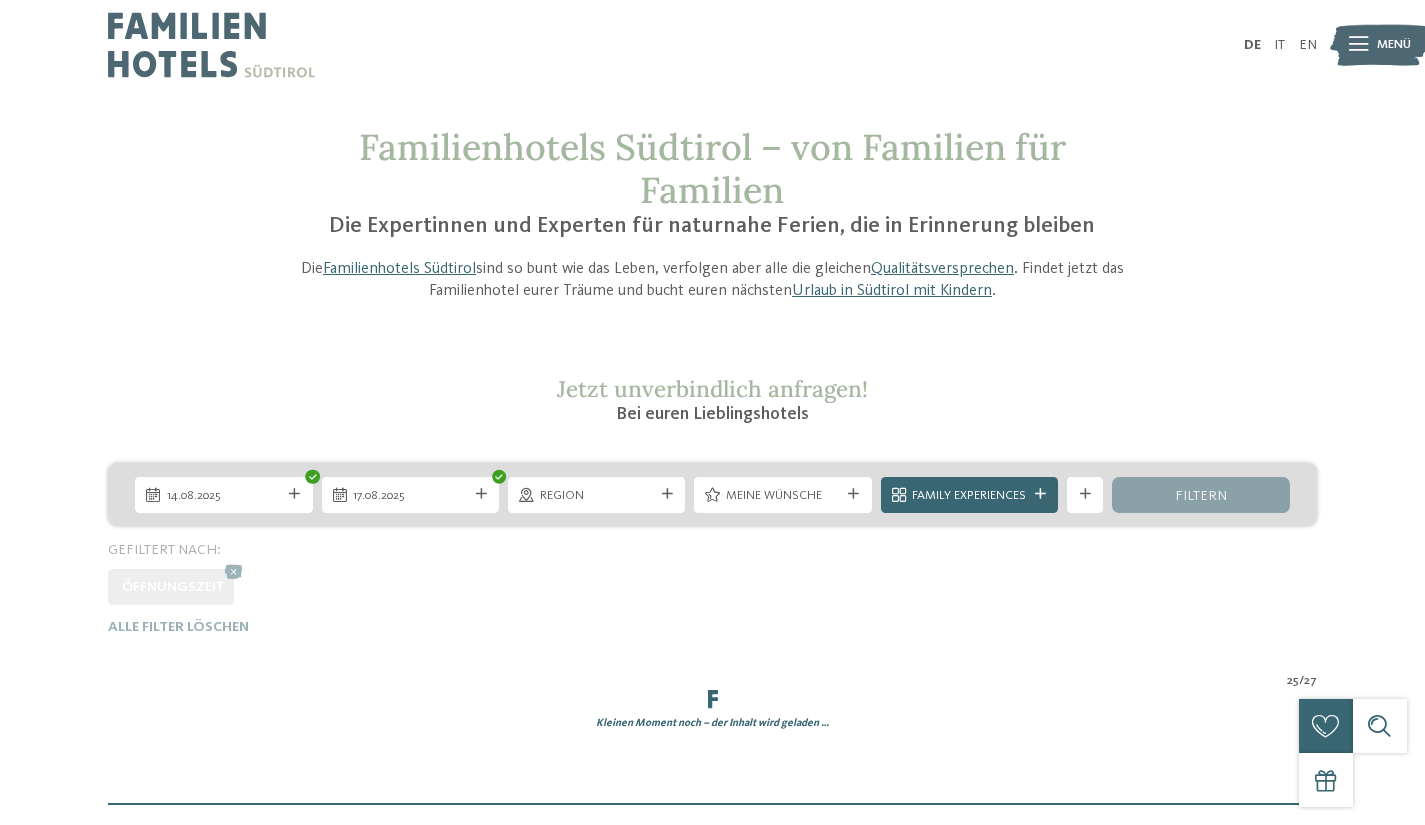 scroll, scrollTop: 0, scrollLeft: 0, axis: both 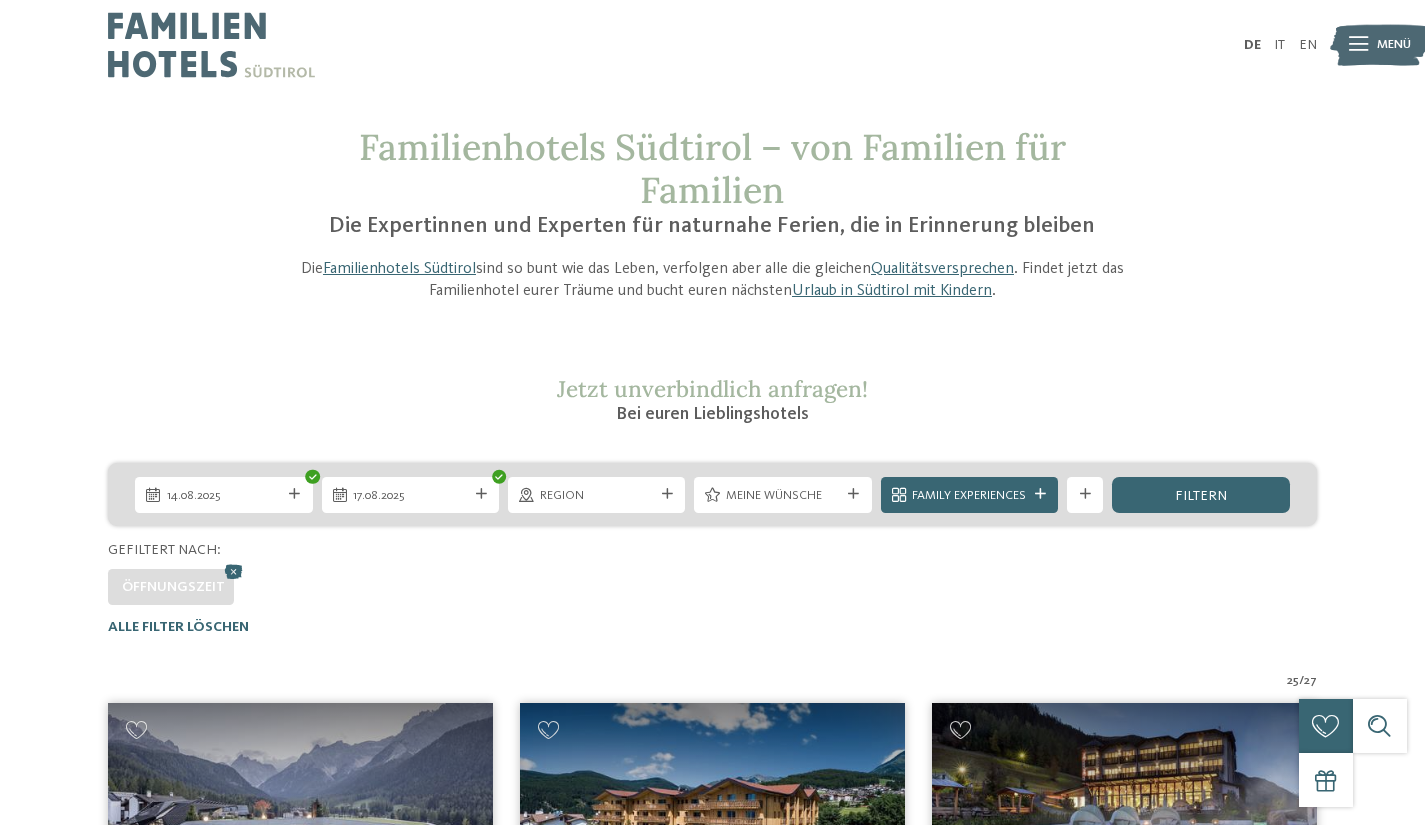 click on "Family Experiences" at bounding box center [969, 496] 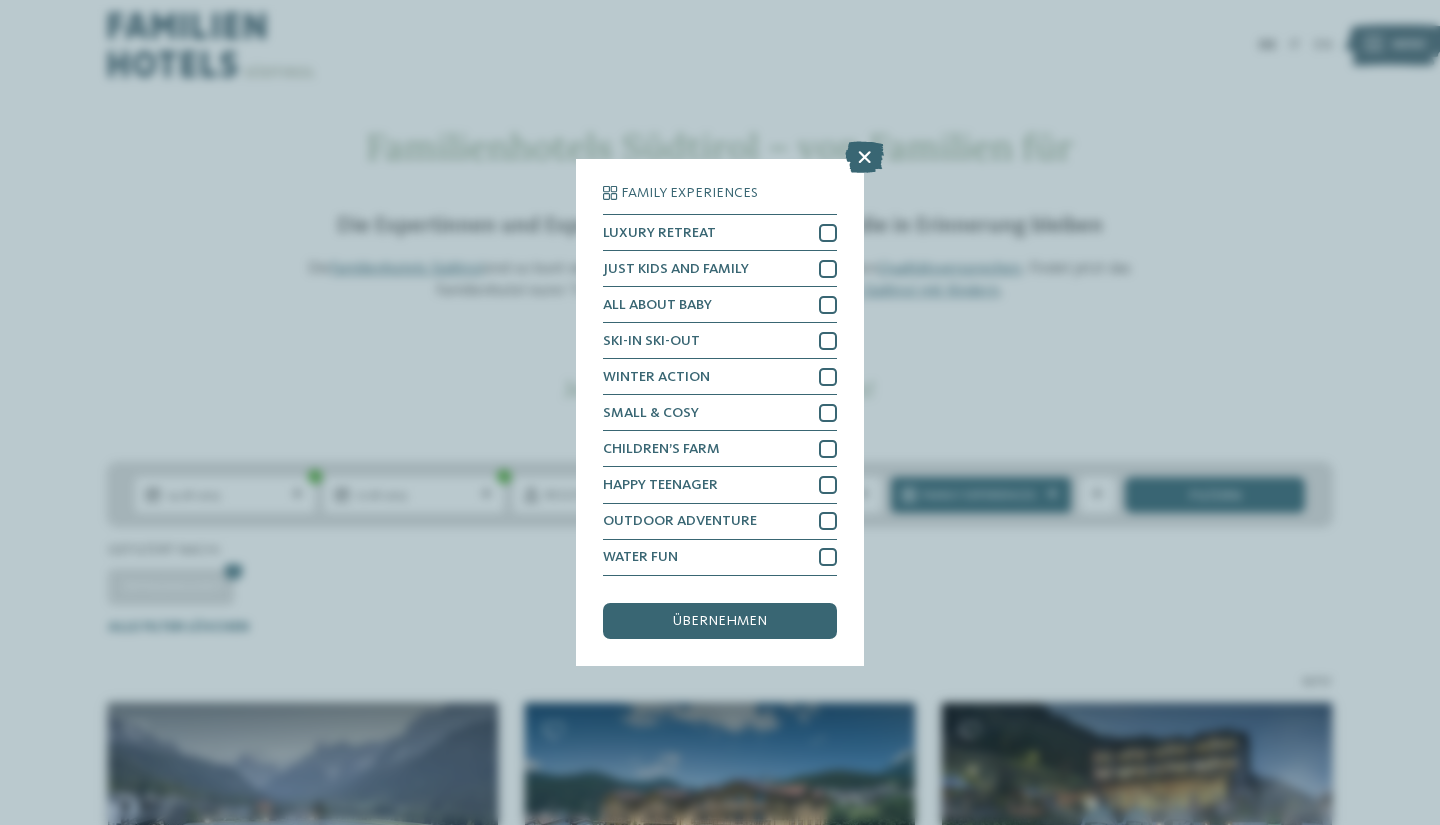 click at bounding box center [864, 158] 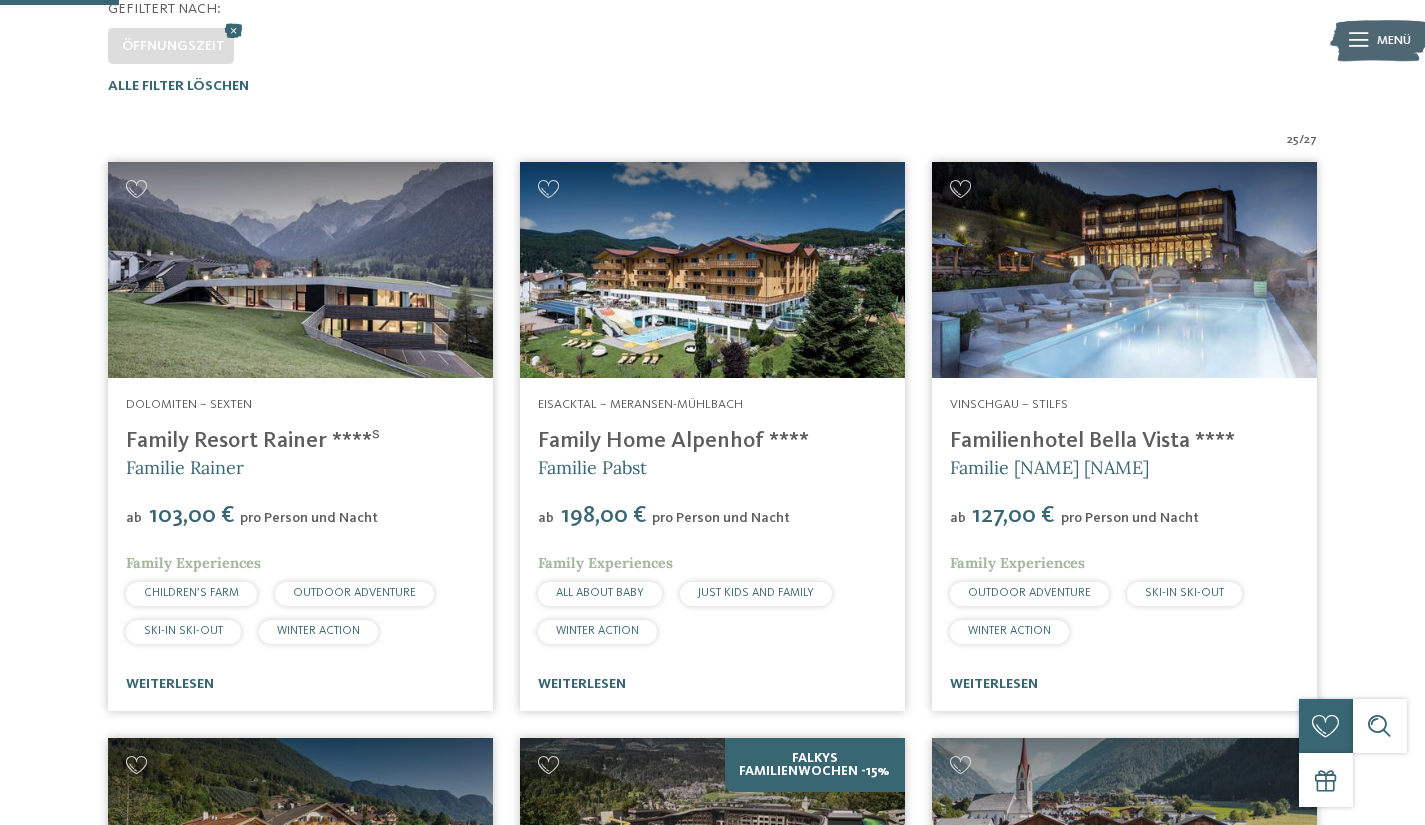 scroll, scrollTop: 542, scrollLeft: 0, axis: vertical 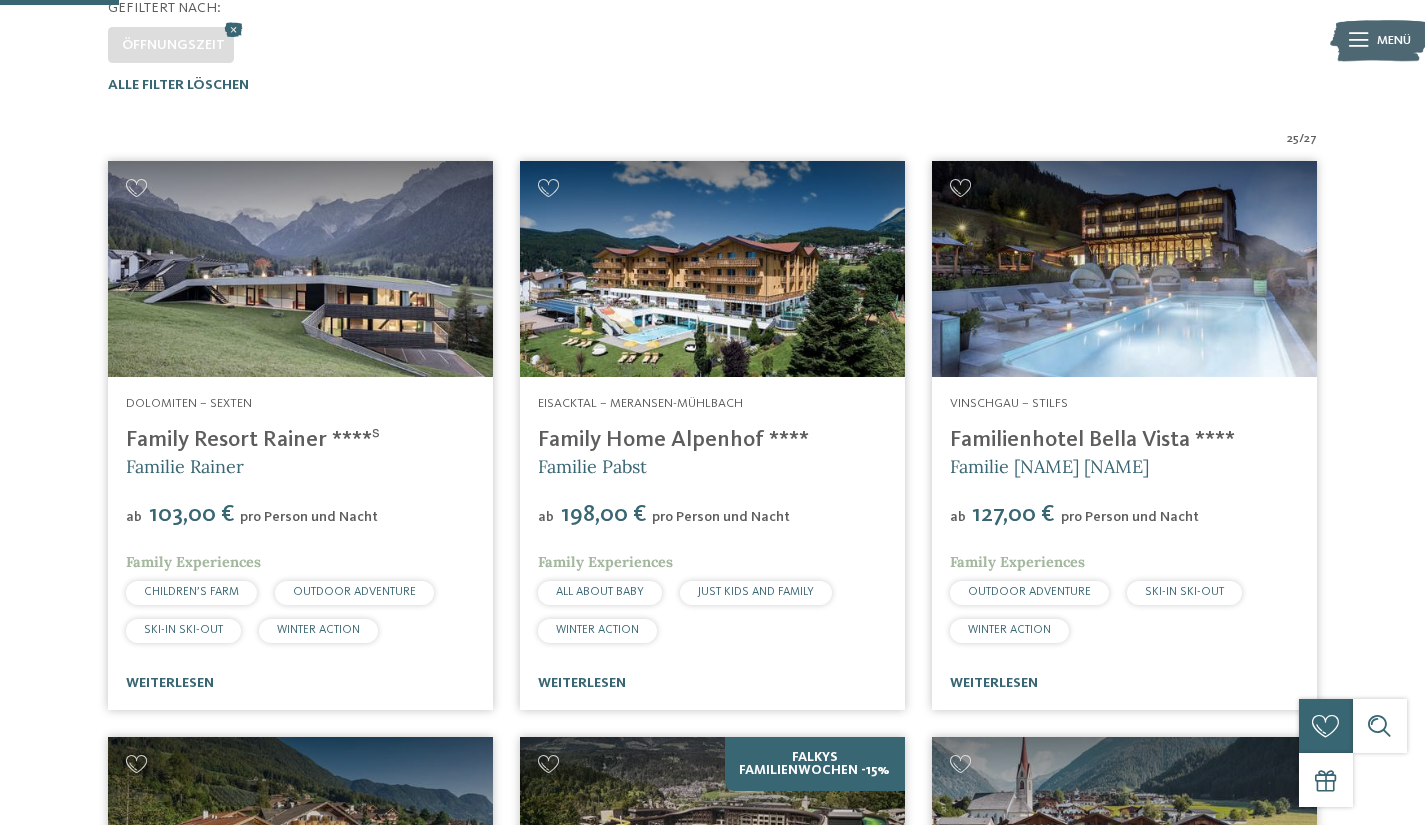 click on "weiterlesen" at bounding box center (170, 683) 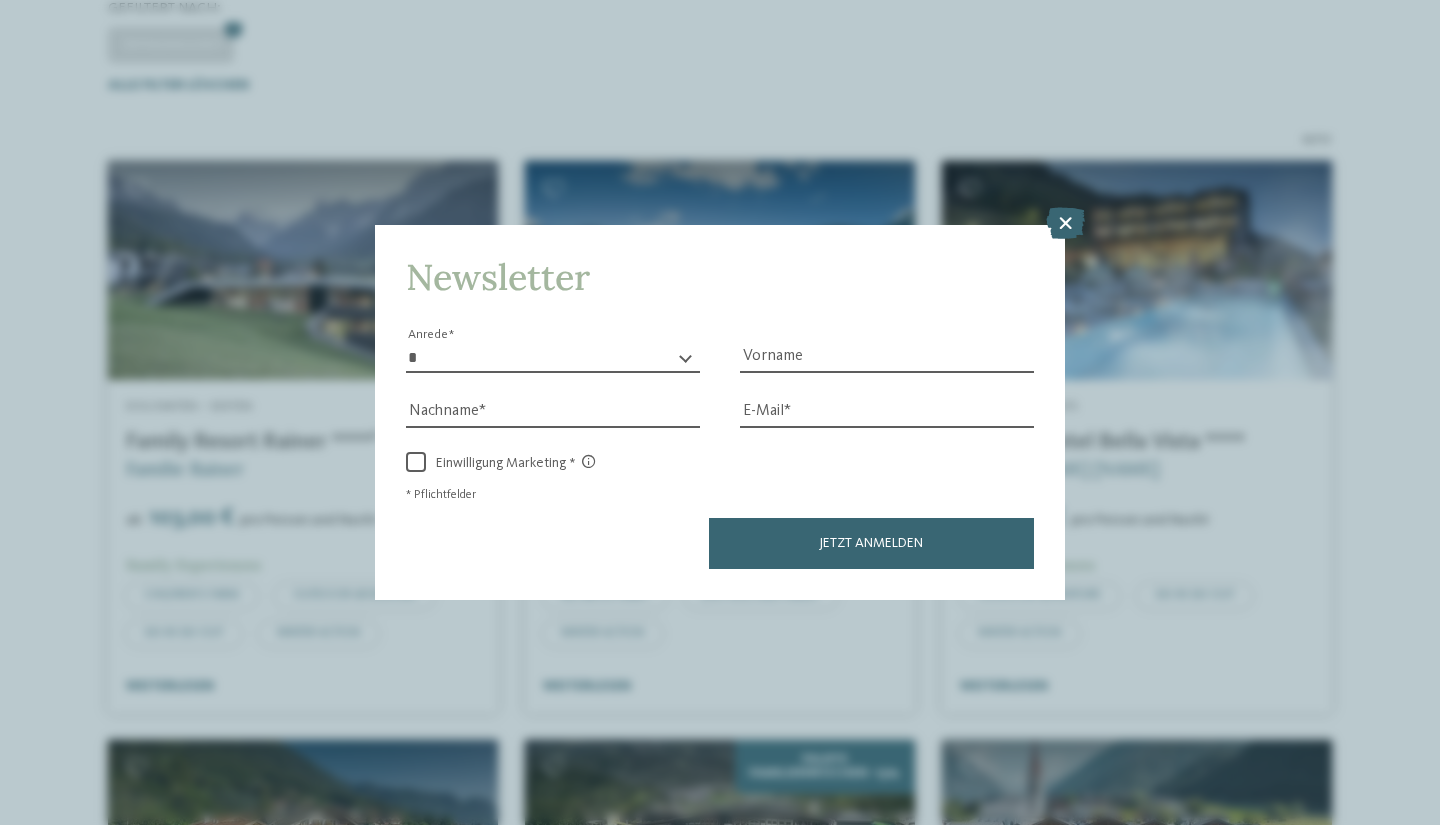 click at bounding box center [1065, 223] 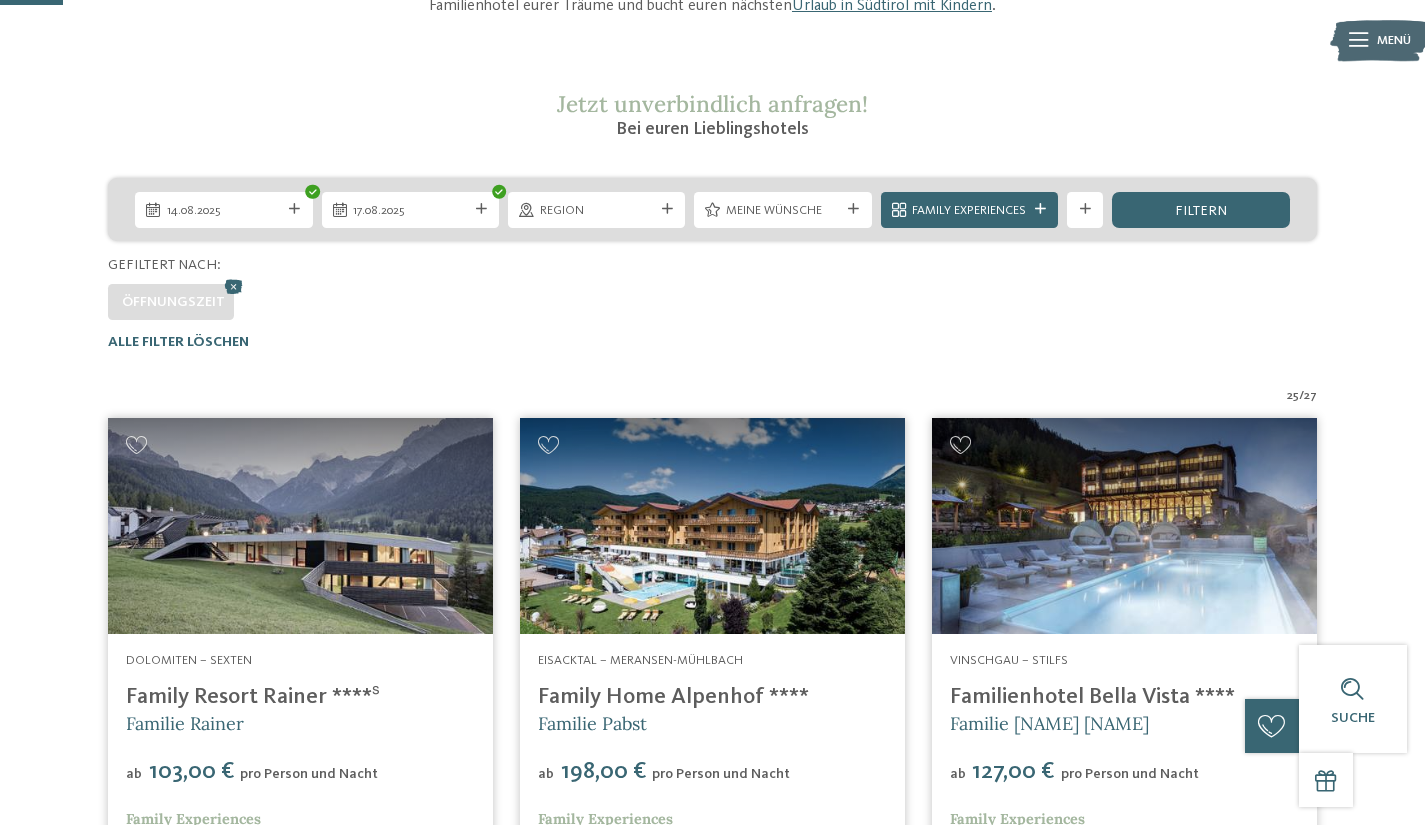 scroll, scrollTop: 284, scrollLeft: 0, axis: vertical 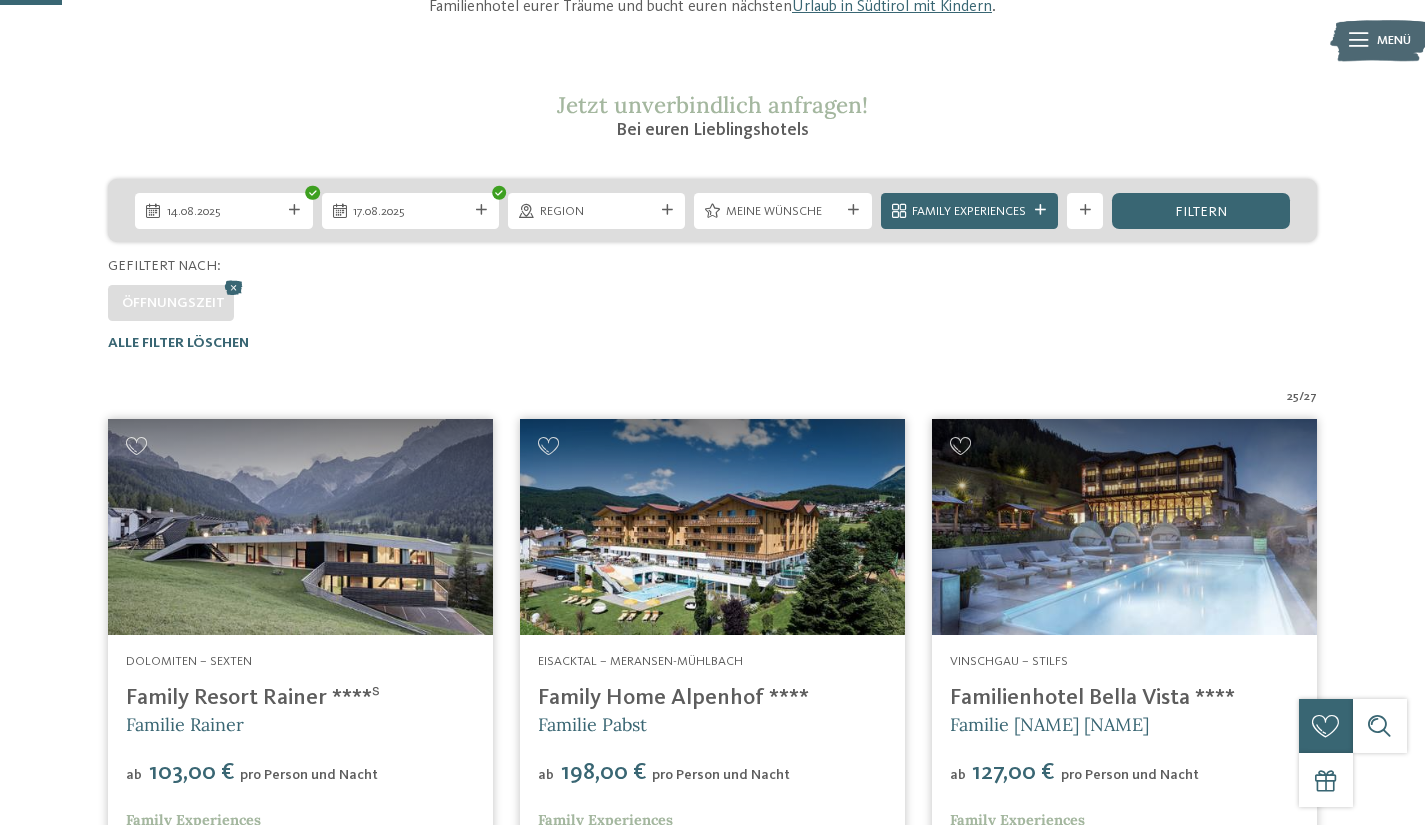 click on "filtern" at bounding box center (1200, 211) 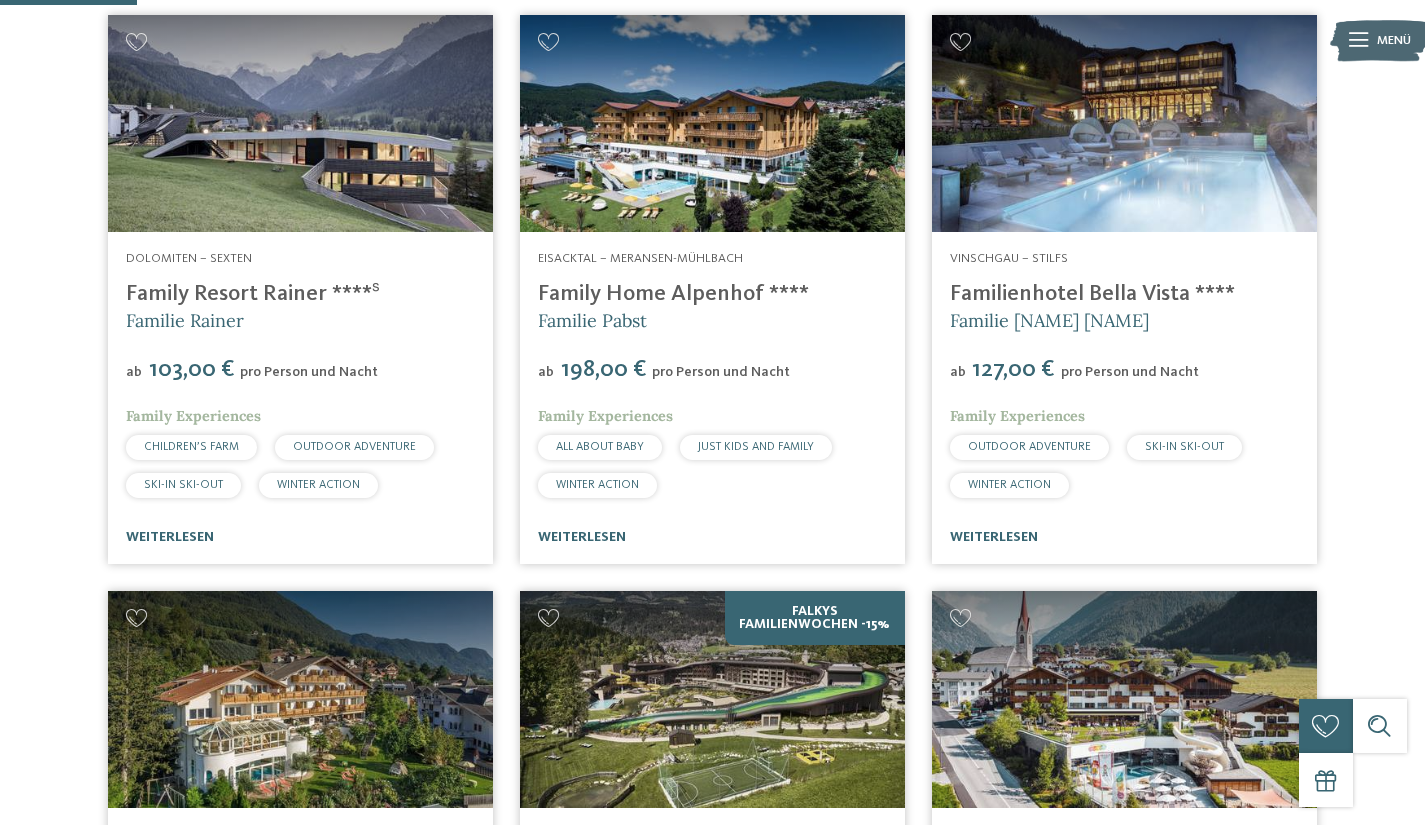 scroll, scrollTop: 605, scrollLeft: 0, axis: vertical 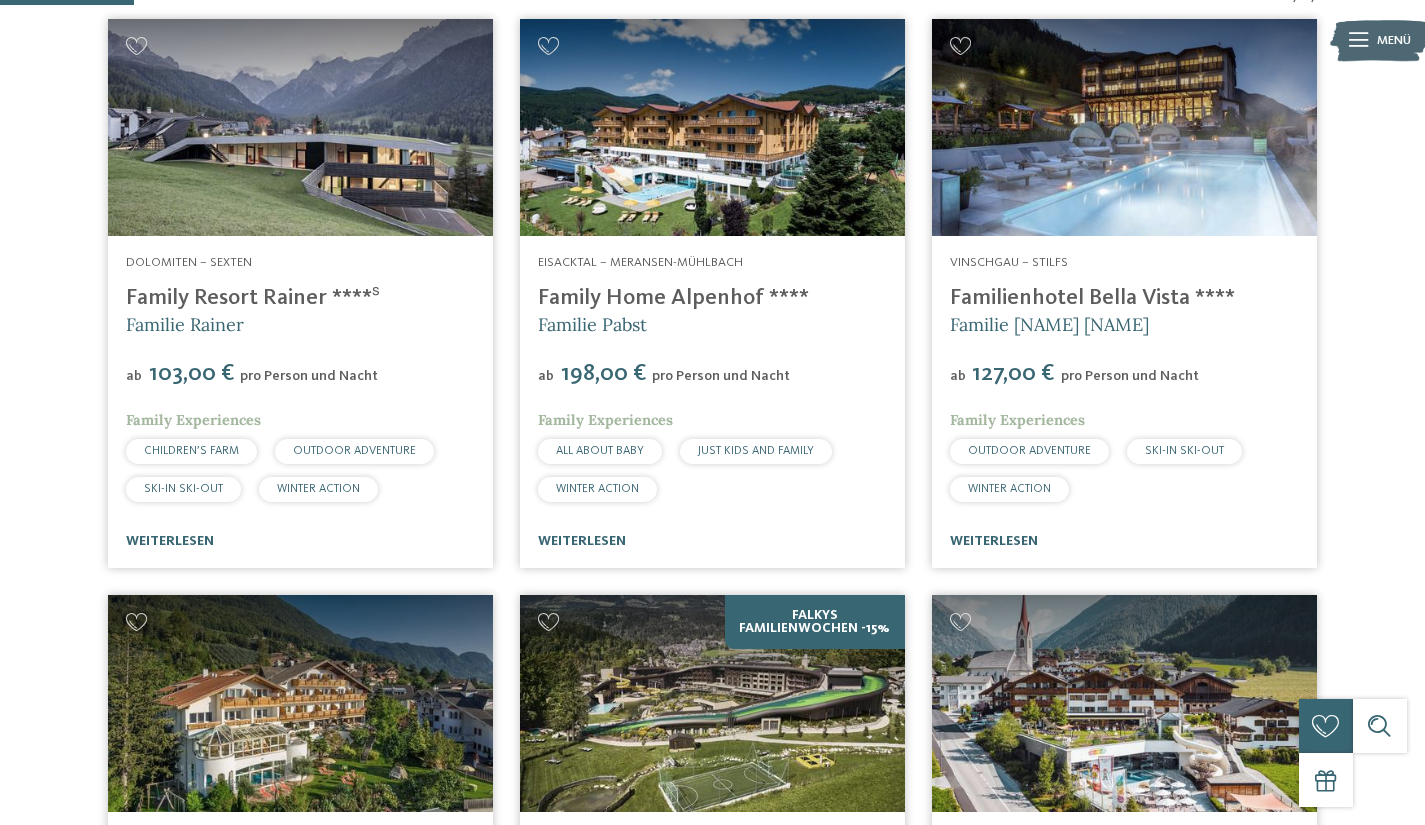 click on "weiterlesen" at bounding box center (994, 541) 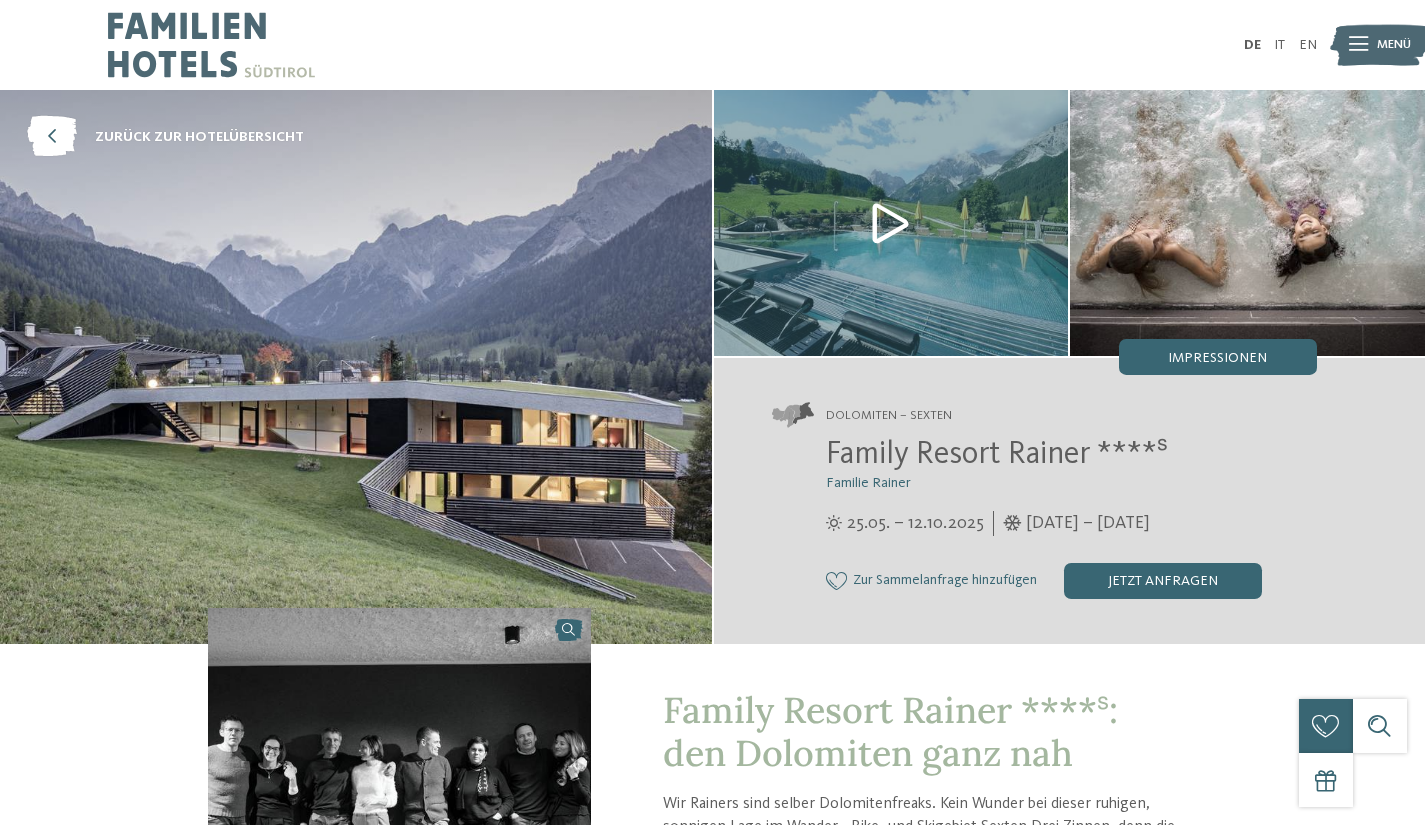 scroll, scrollTop: 72, scrollLeft: 0, axis: vertical 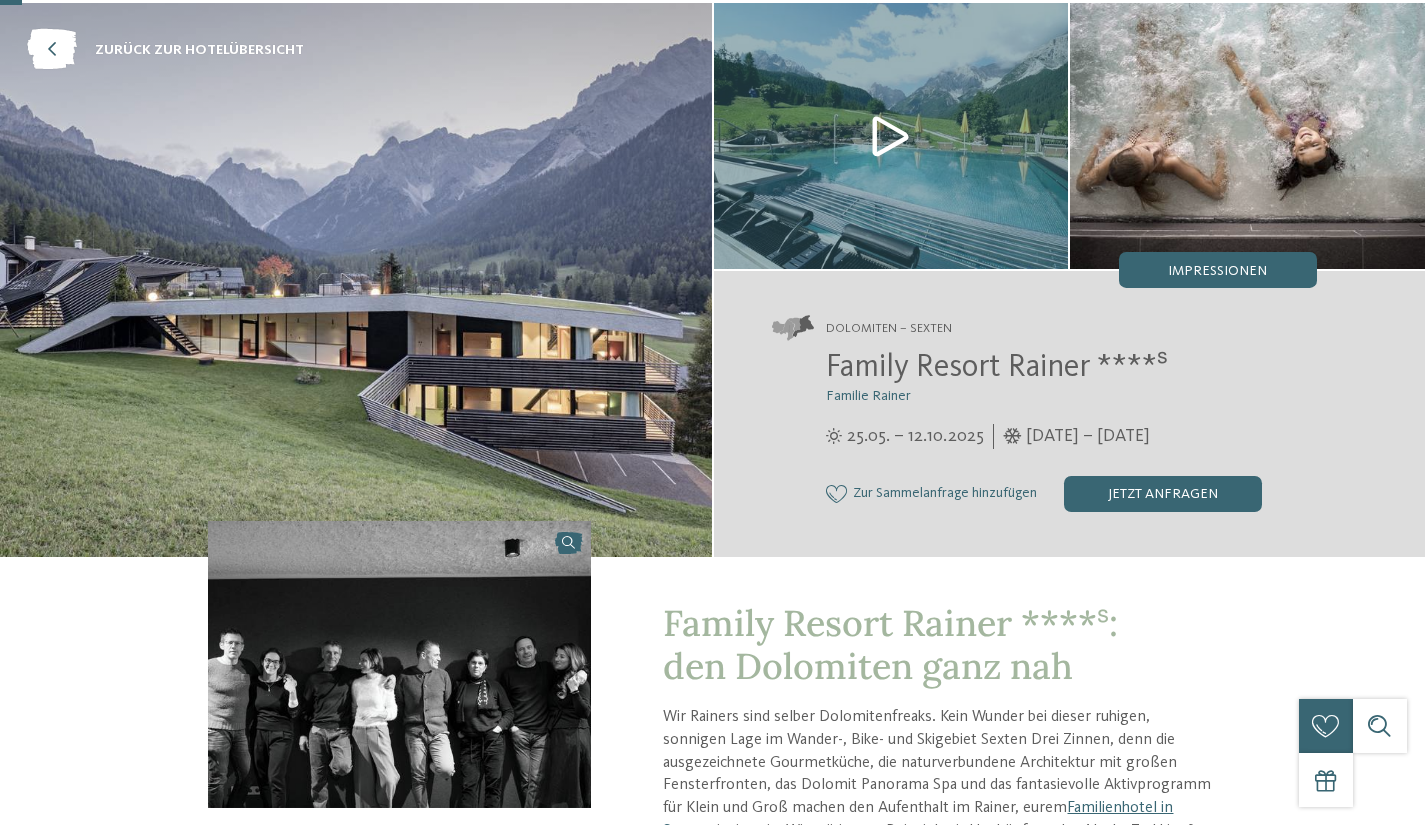click at bounding box center [356, 280] 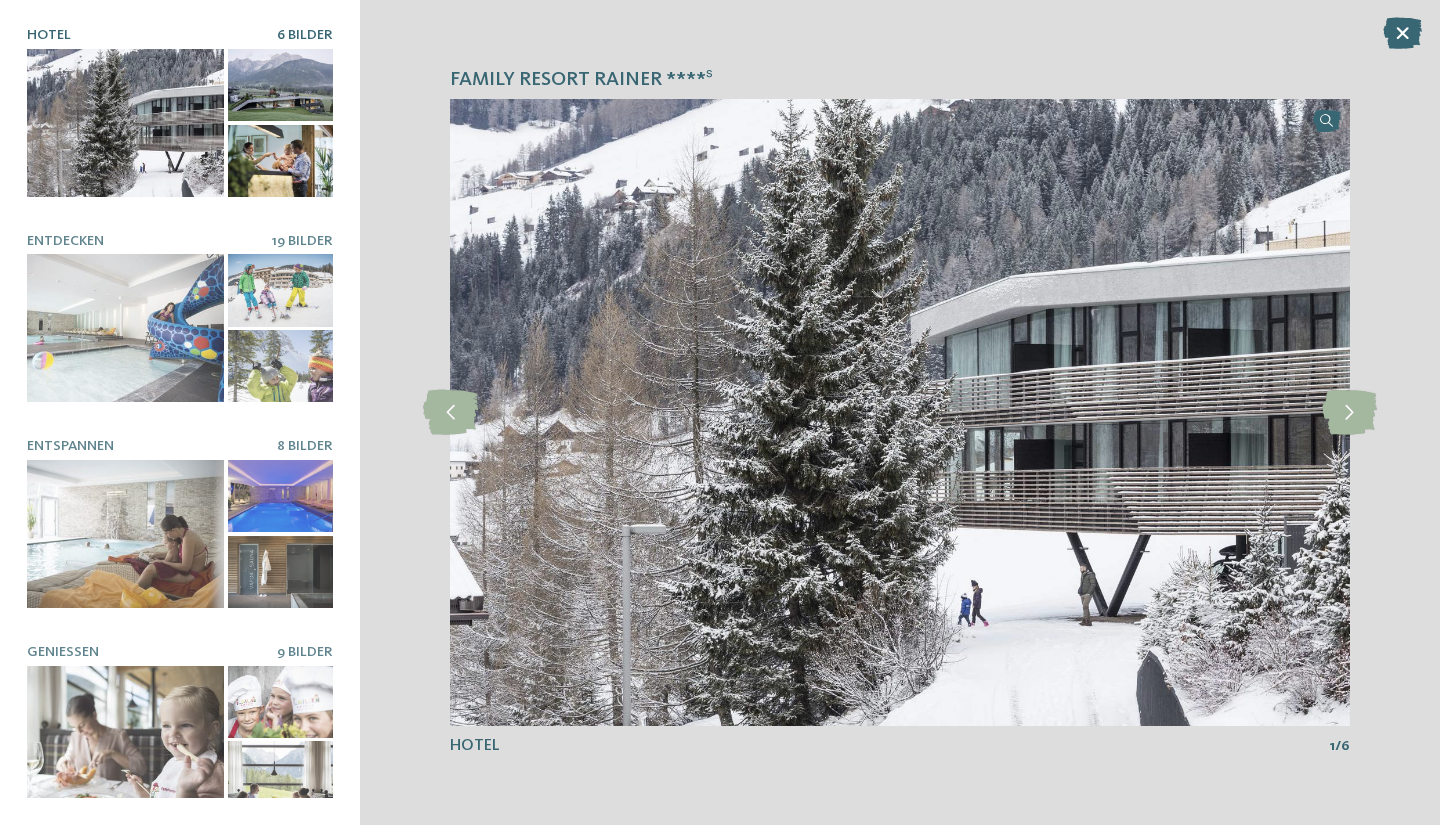 click at bounding box center [1349, 412] 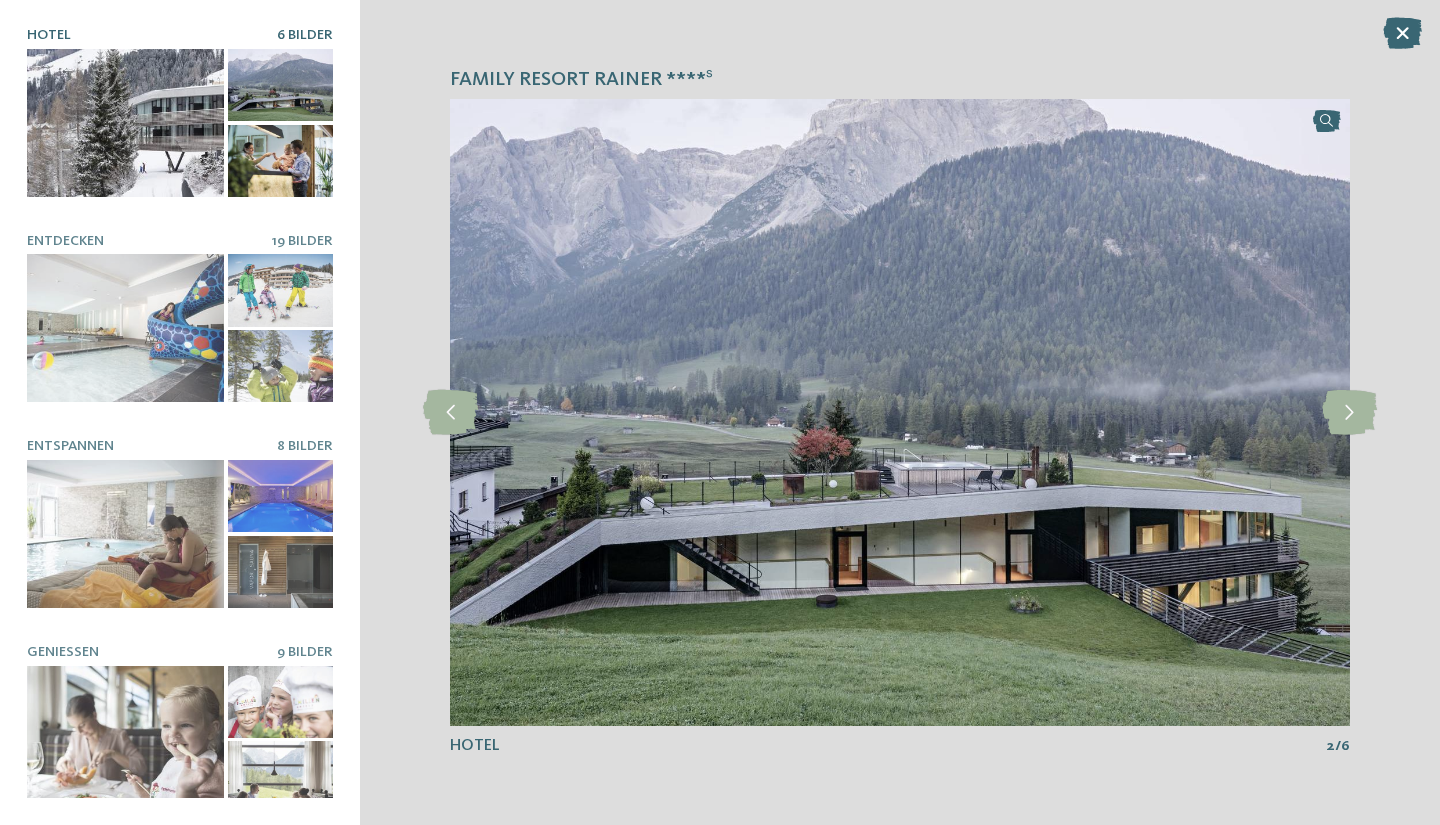 click at bounding box center [1349, 412] 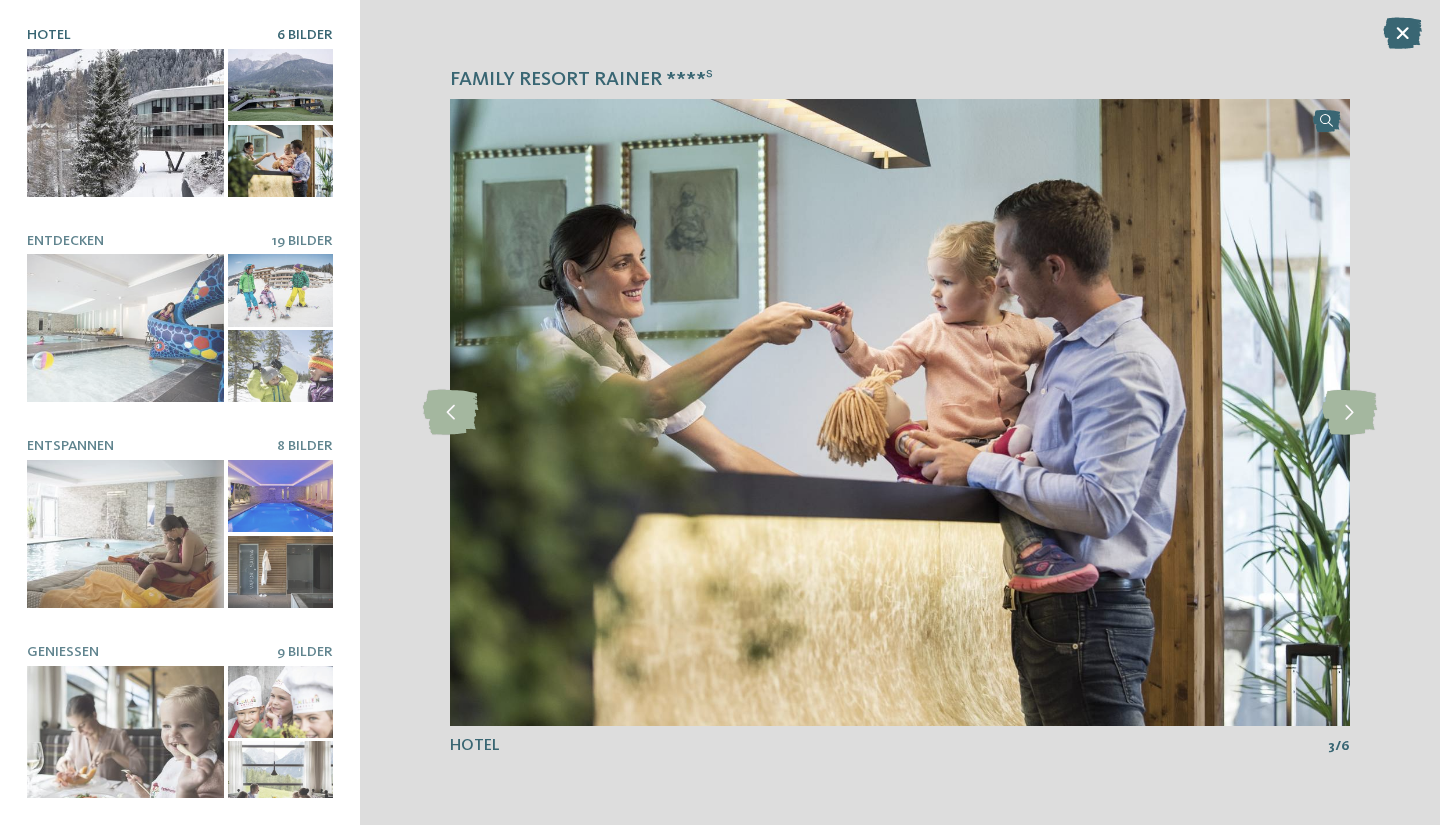 click at bounding box center (1349, 412) 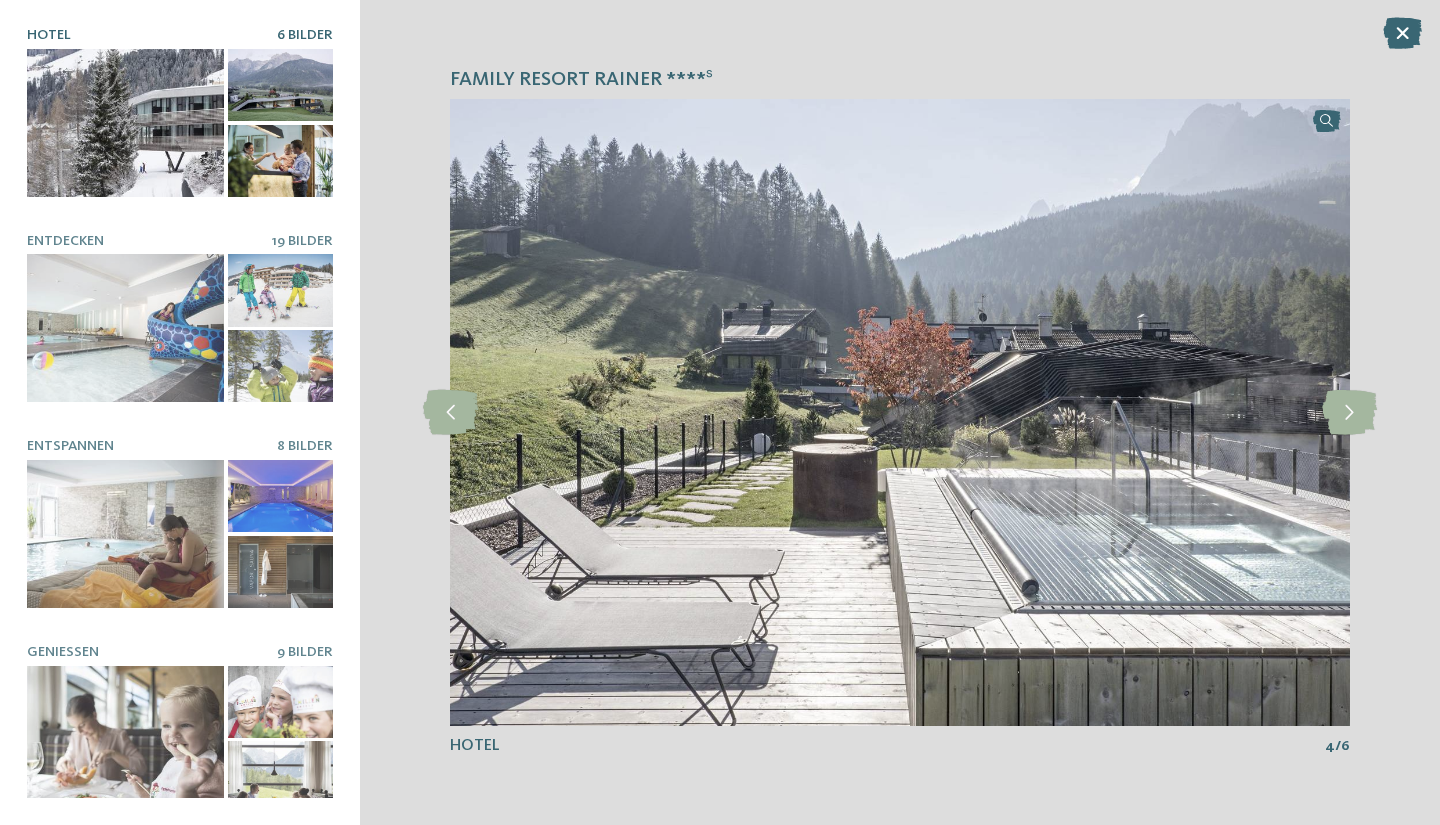 click at bounding box center [1349, 412] 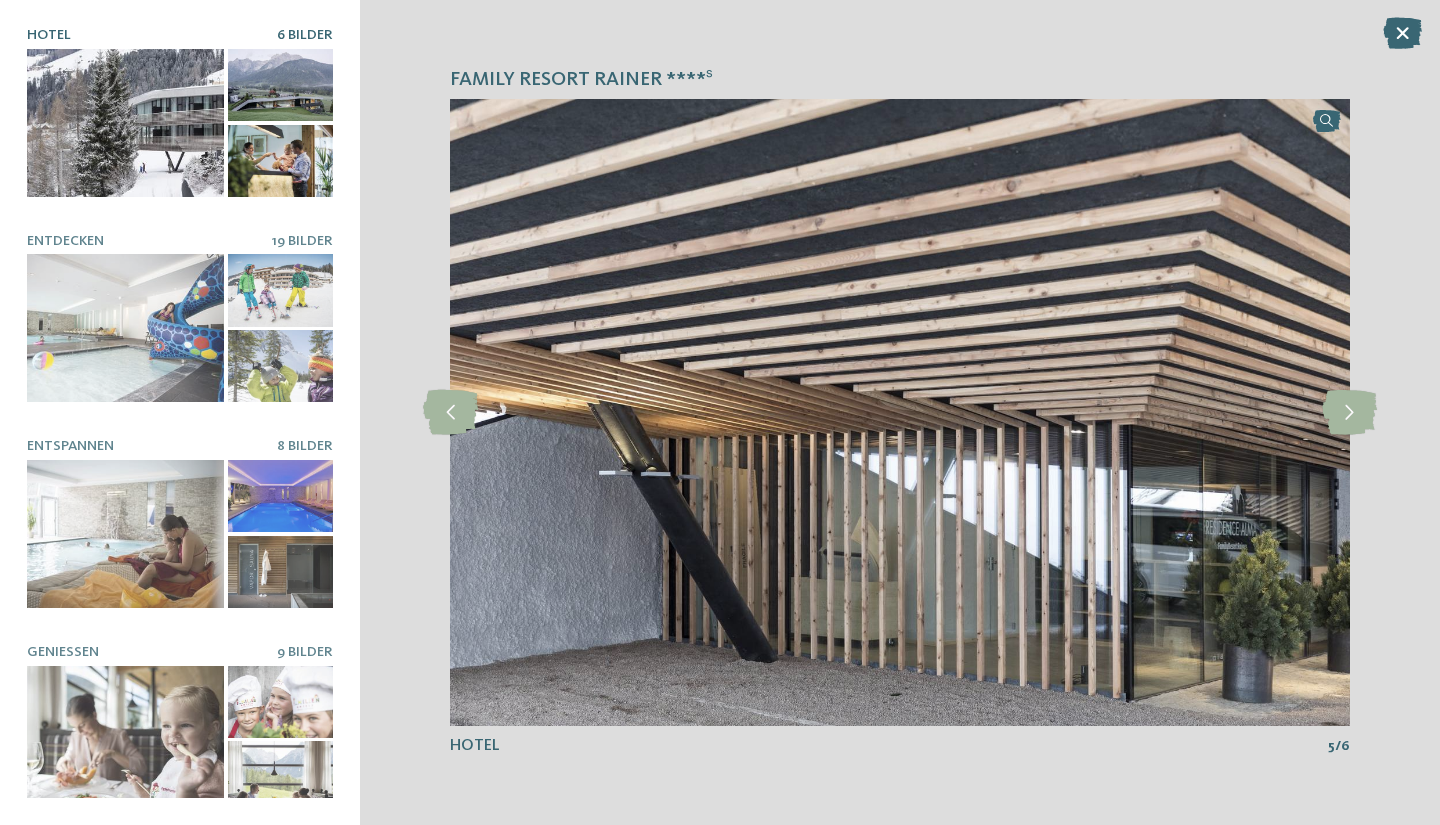 click at bounding box center [1349, 412] 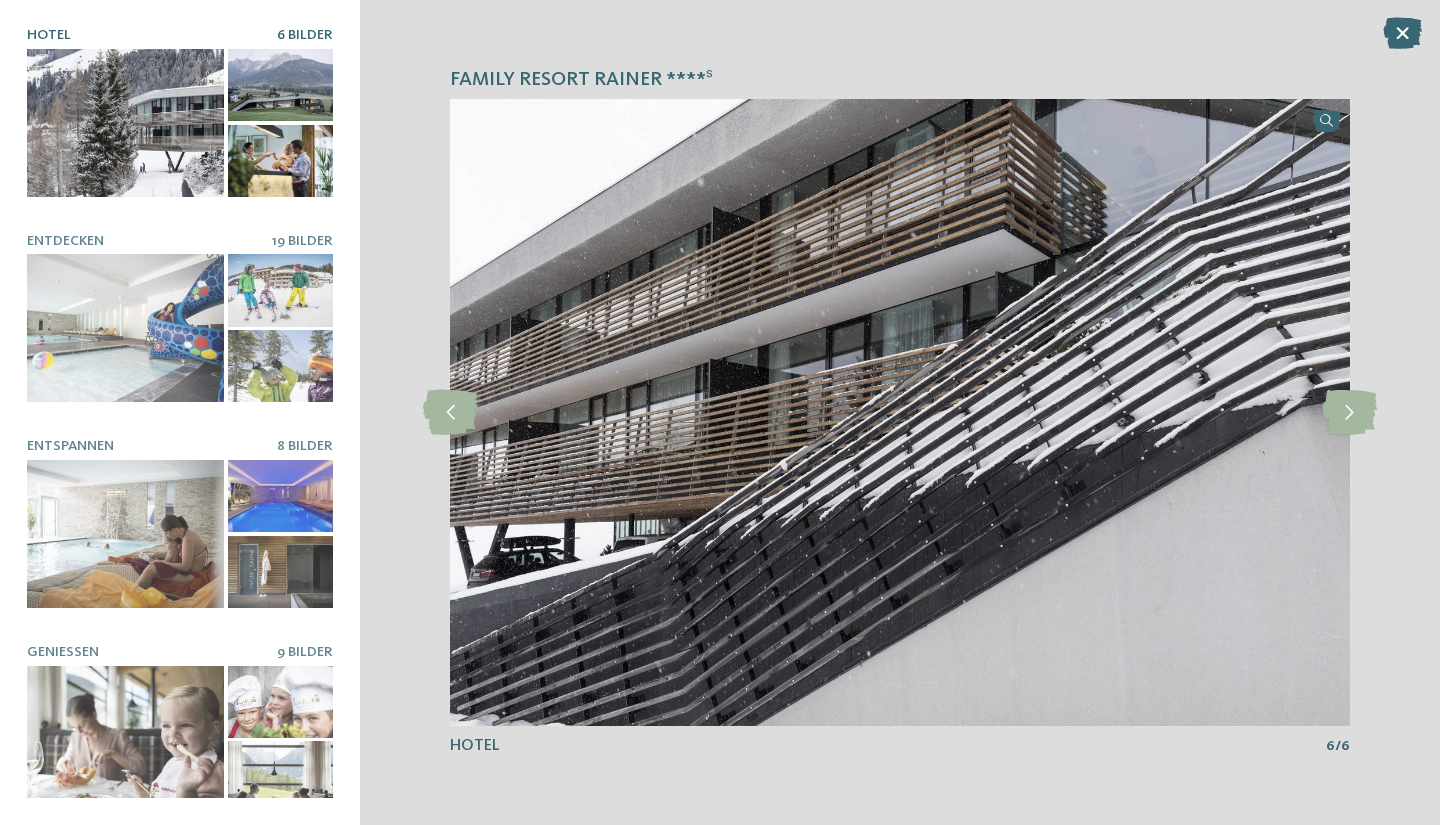 click at bounding box center [1349, 412] 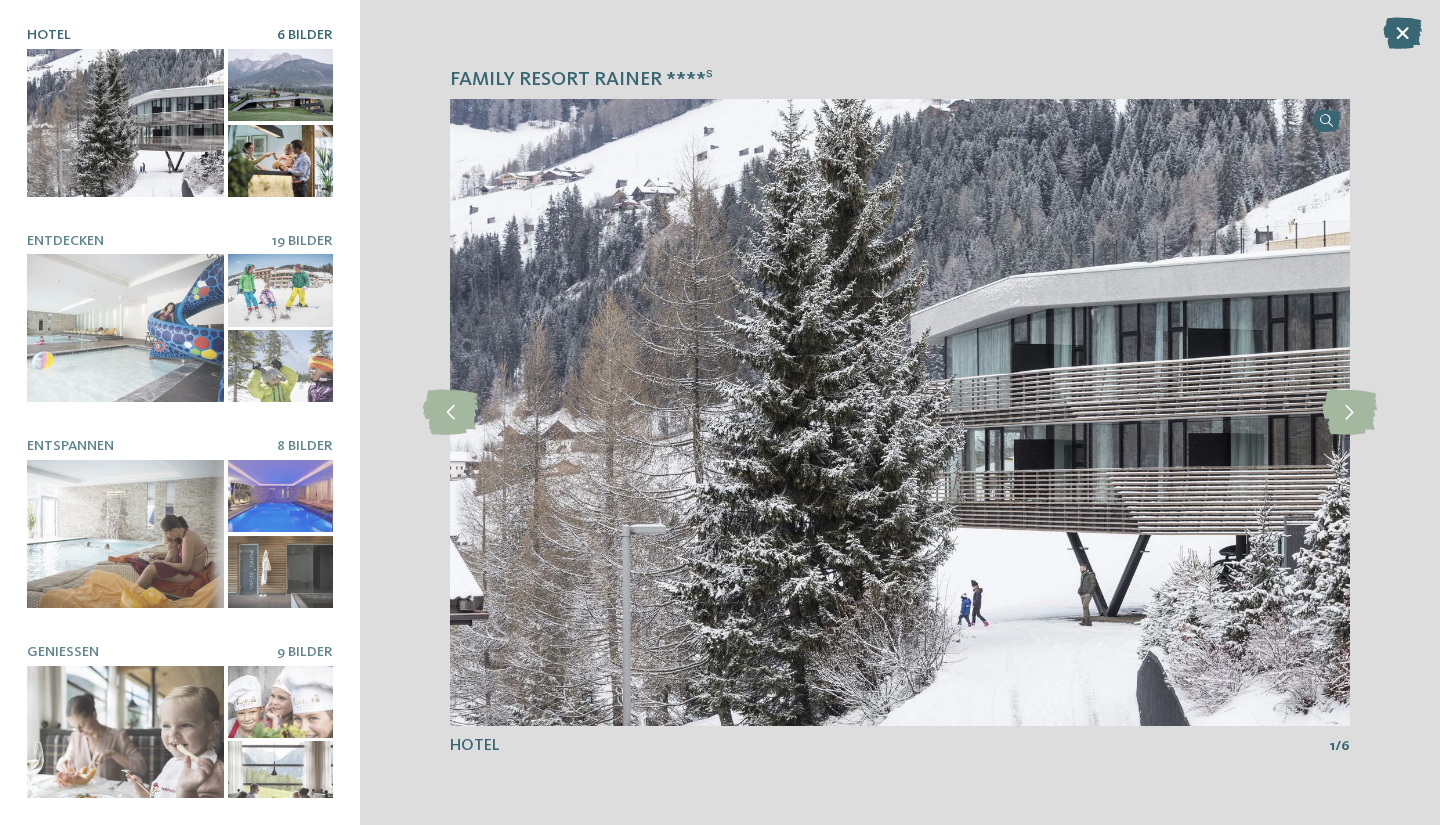 click at bounding box center [1349, 412] 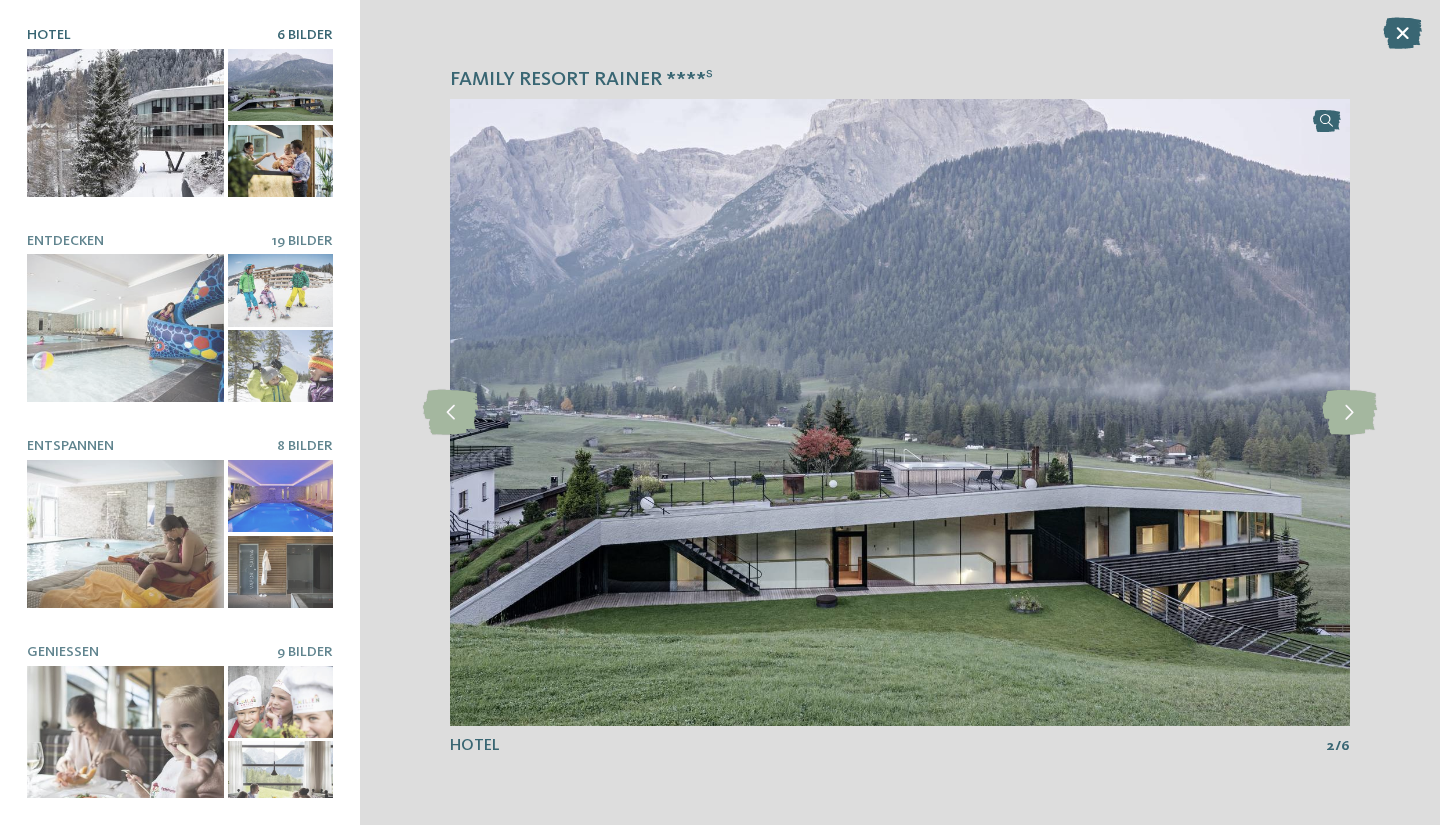 click at bounding box center (1349, 412) 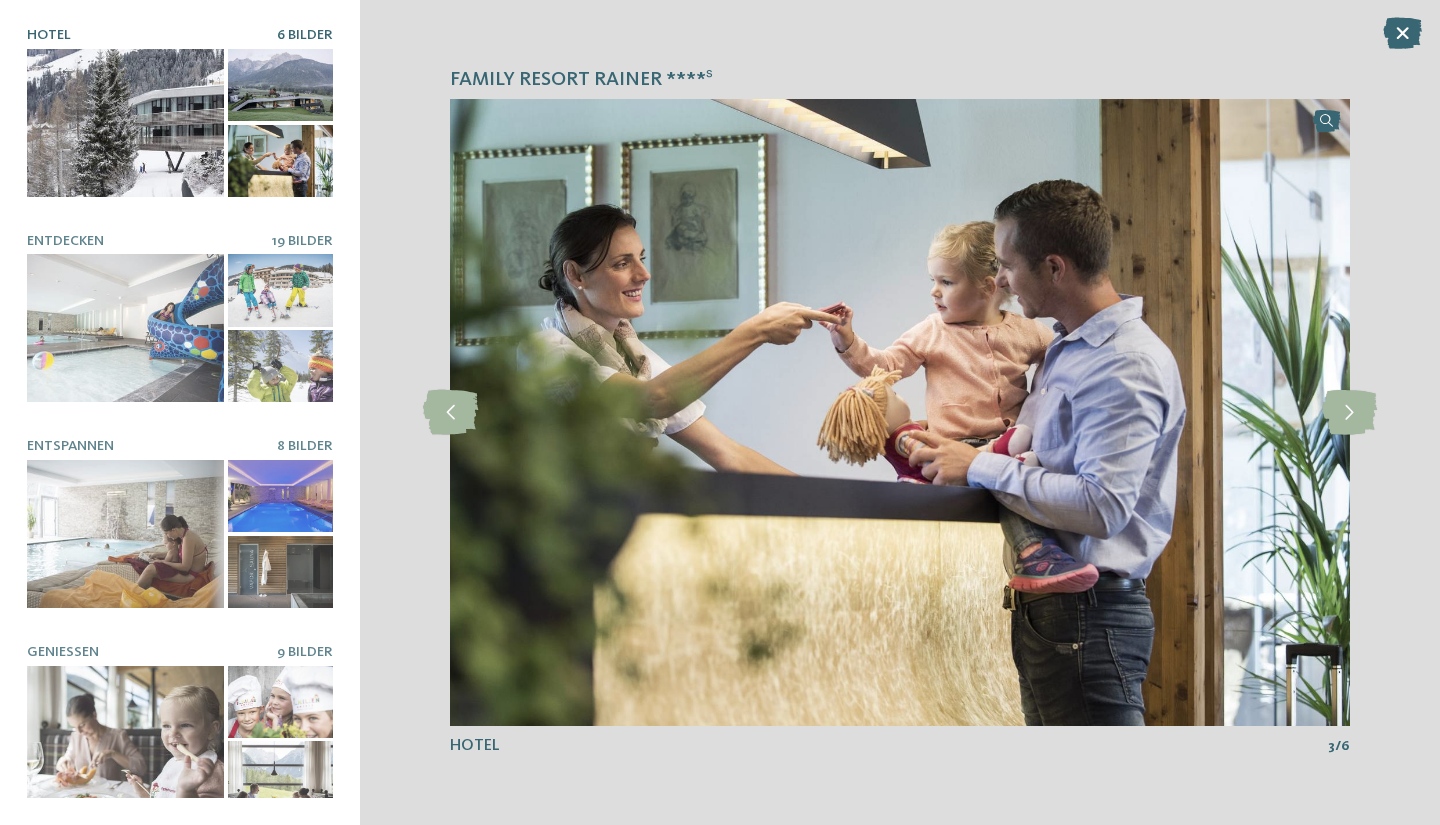 click at bounding box center [1349, 412] 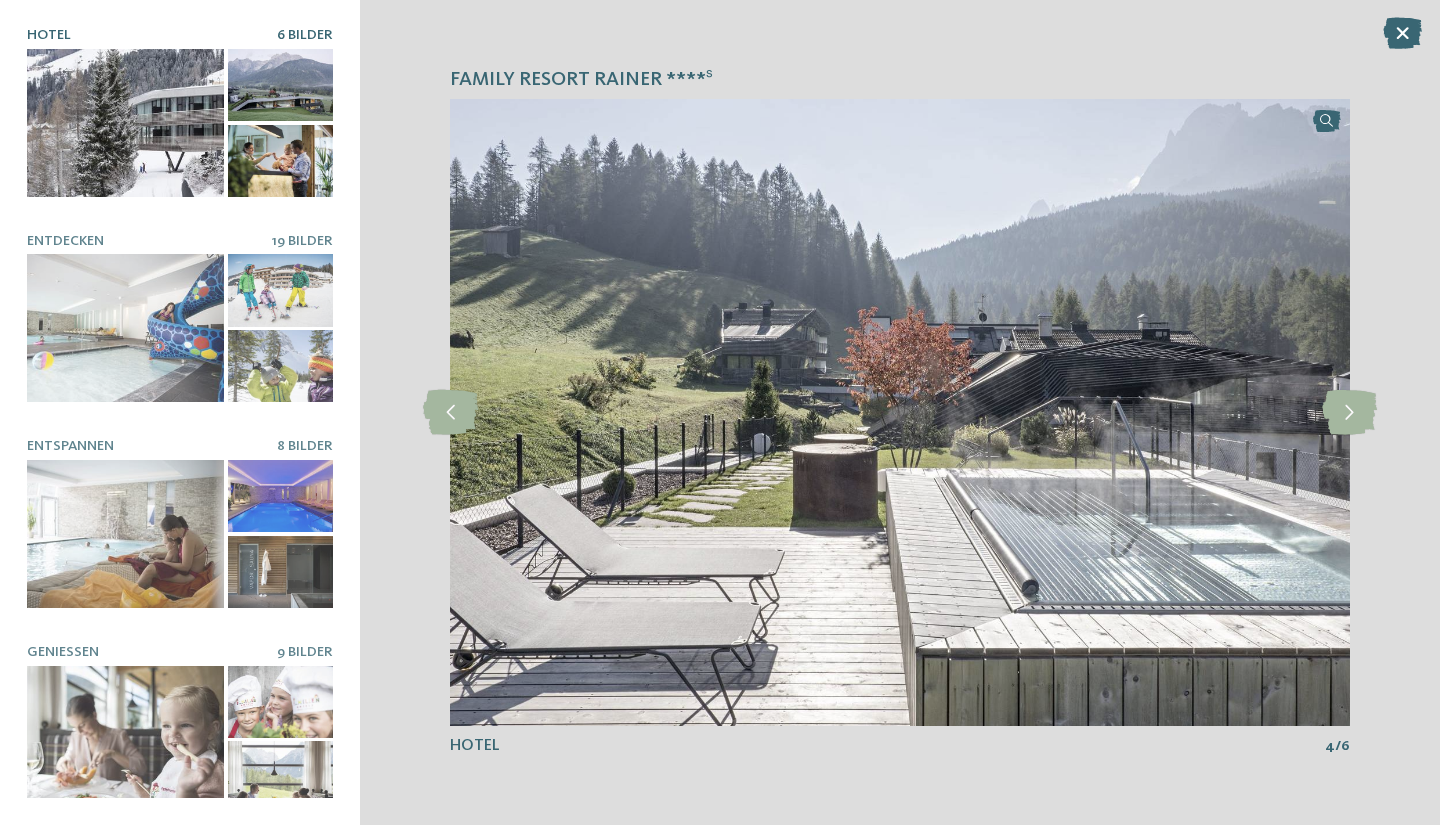 click at bounding box center (1349, 412) 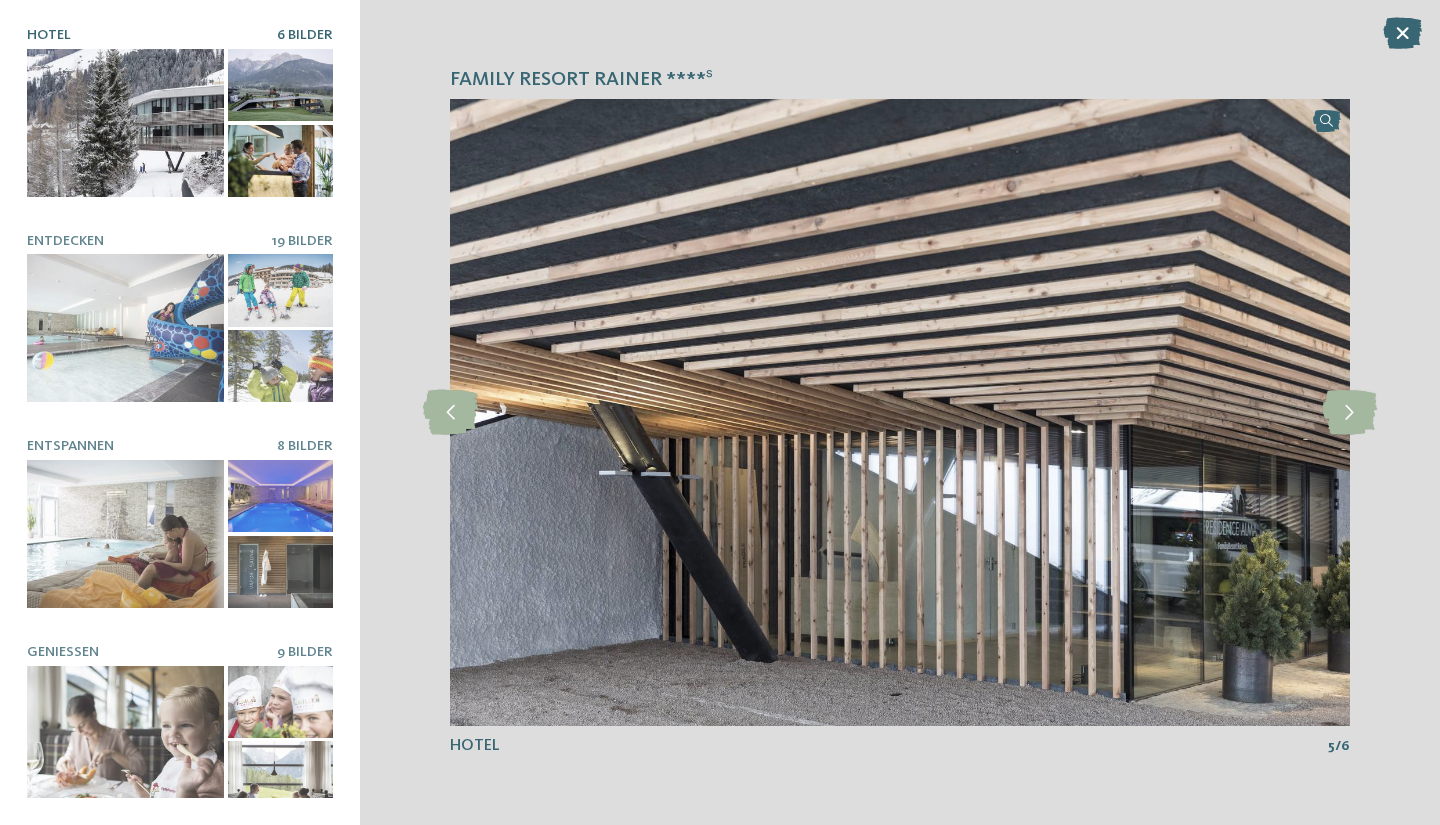 click at bounding box center (1349, 412) 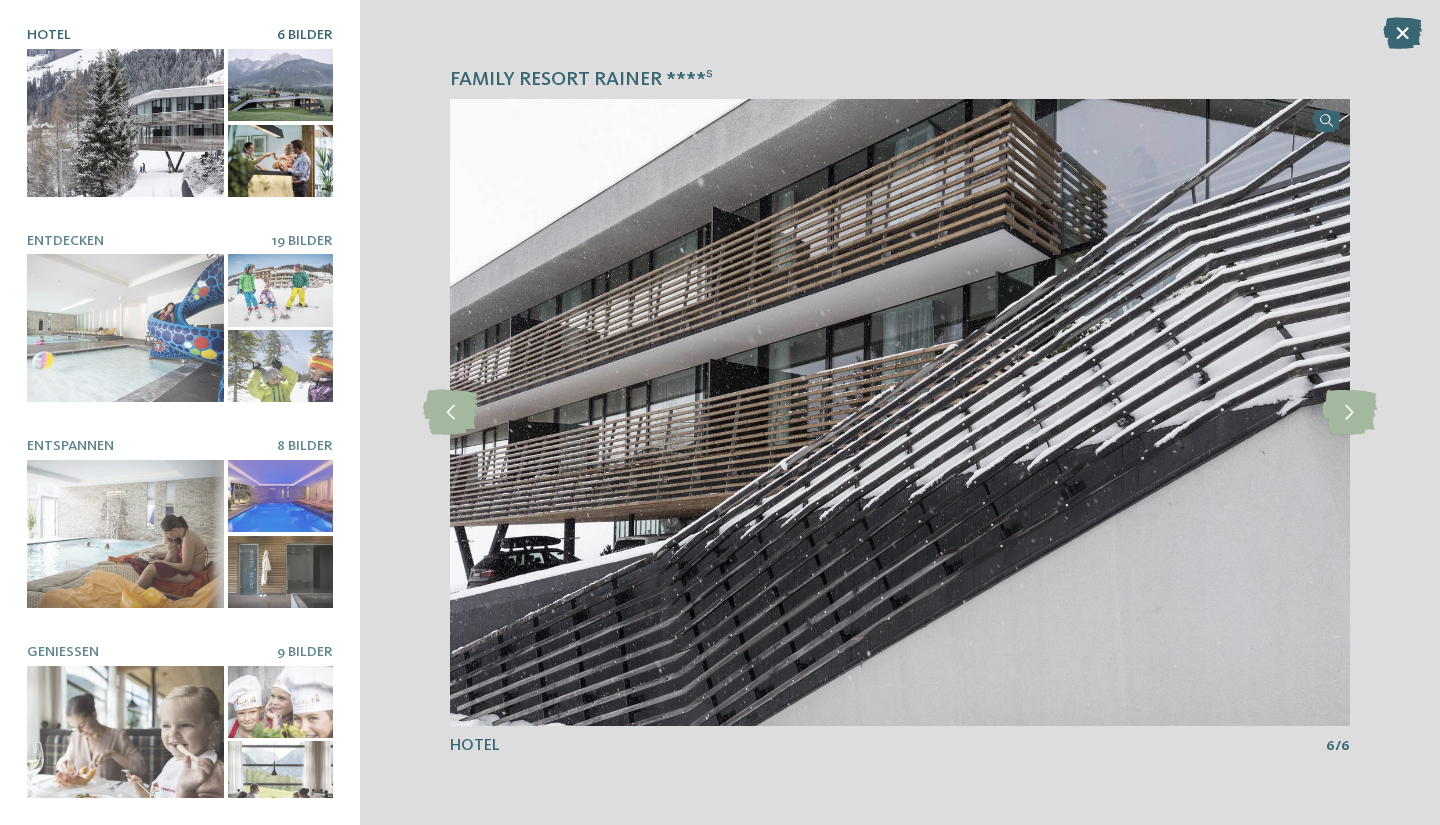 click at bounding box center (1349, 412) 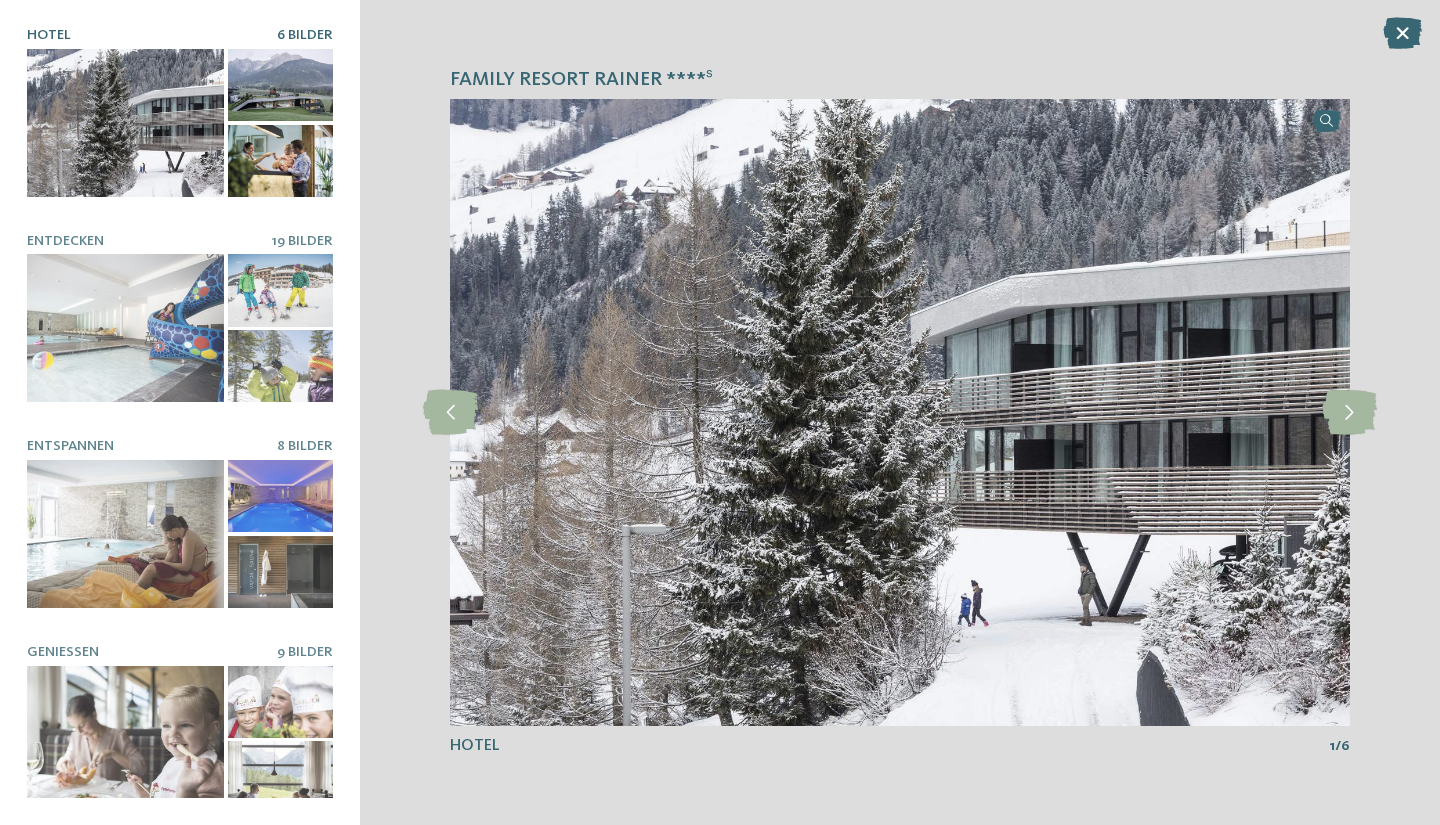 click at bounding box center [1349, 412] 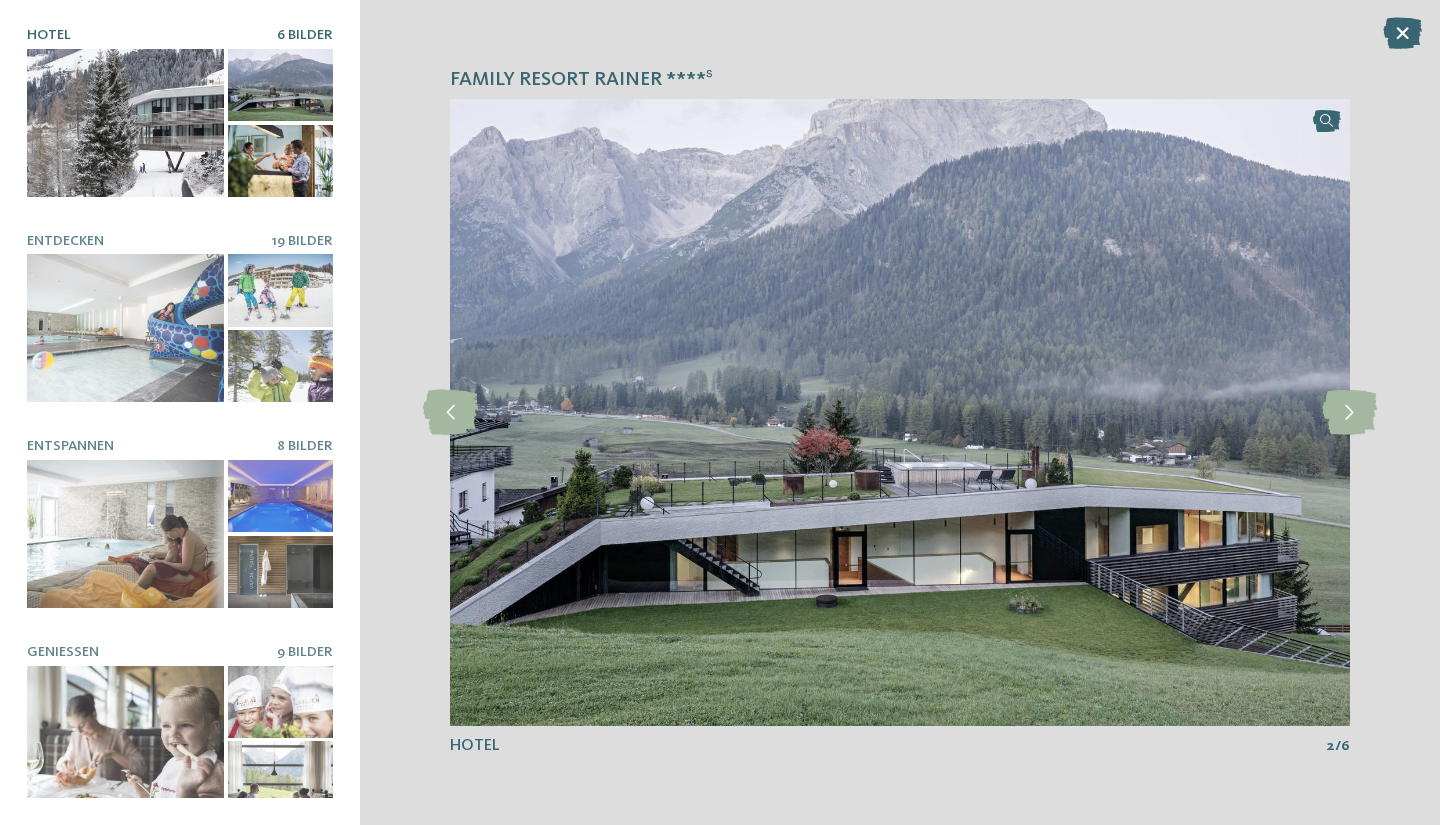 click at bounding box center [1349, 412] 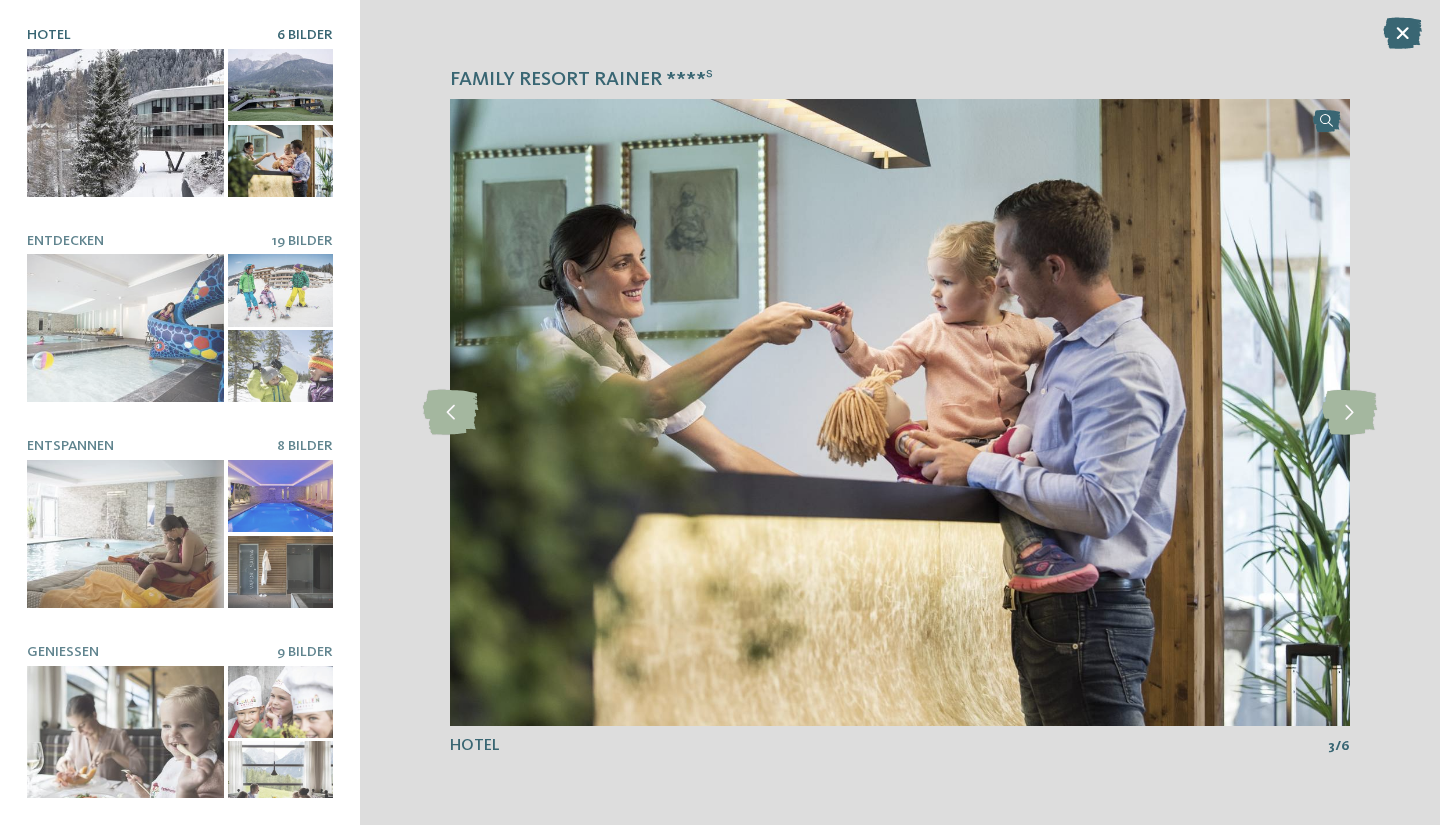 click at bounding box center (1349, 412) 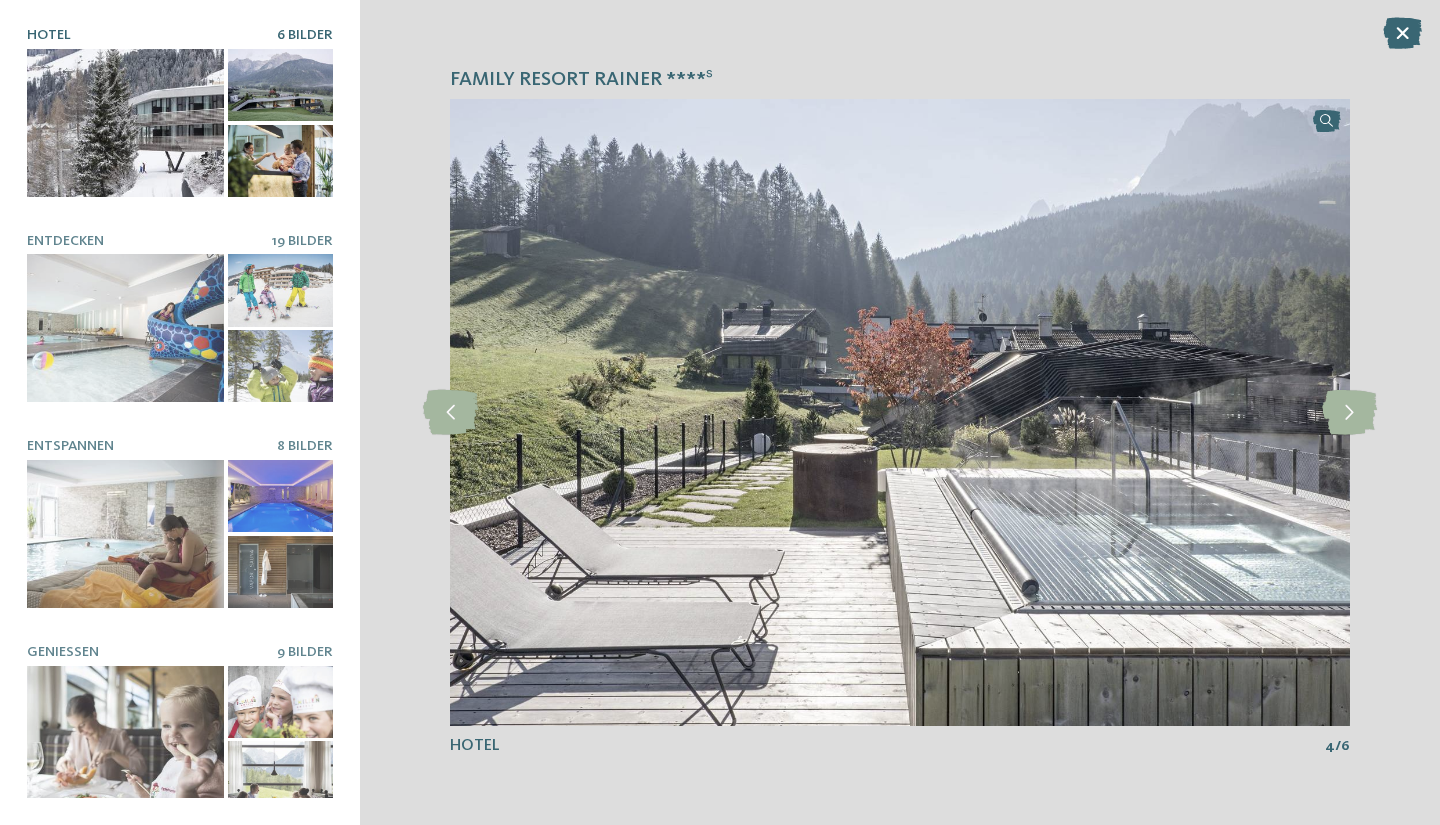 click at bounding box center [1349, 412] 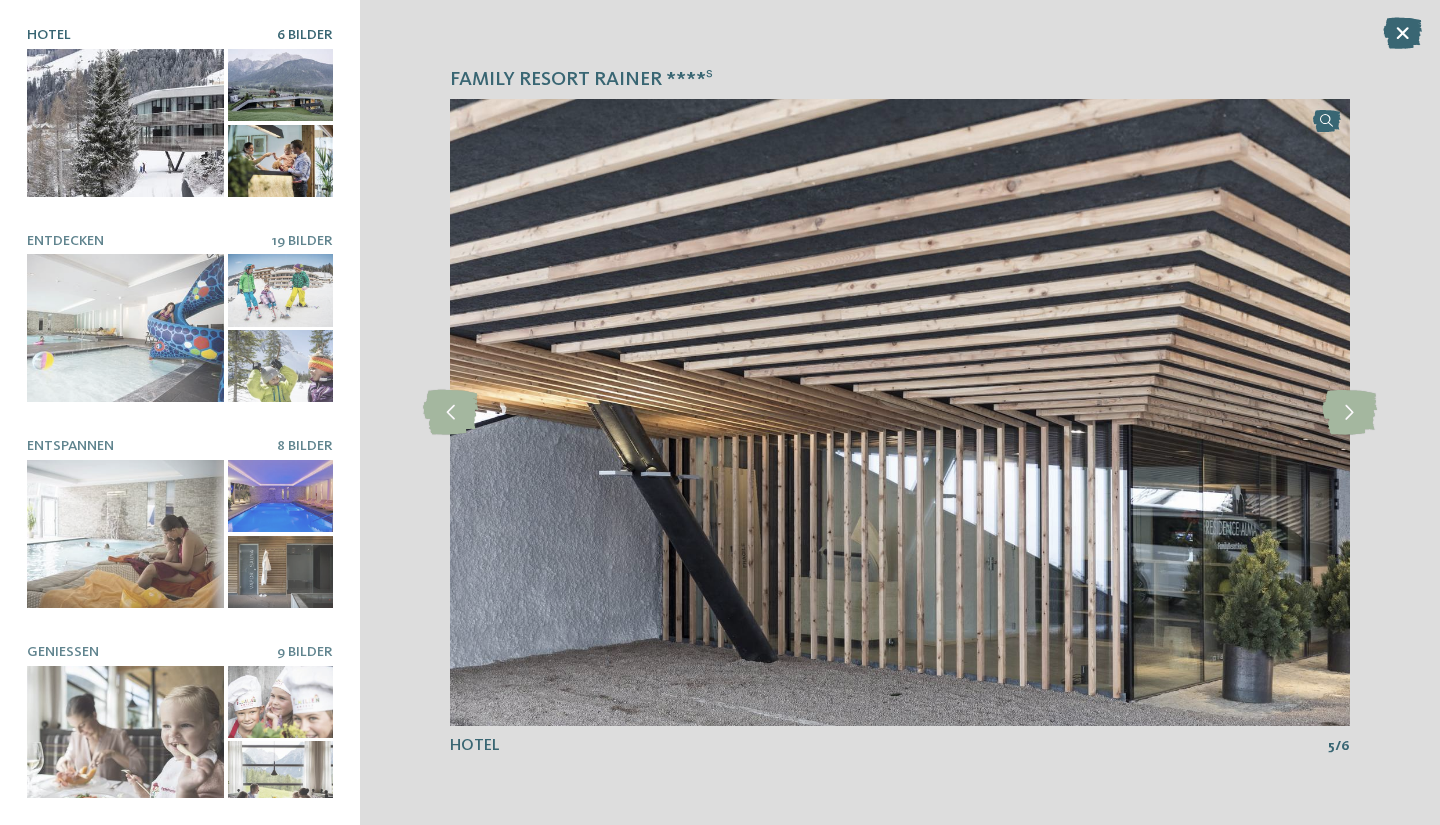 click at bounding box center [1349, 412] 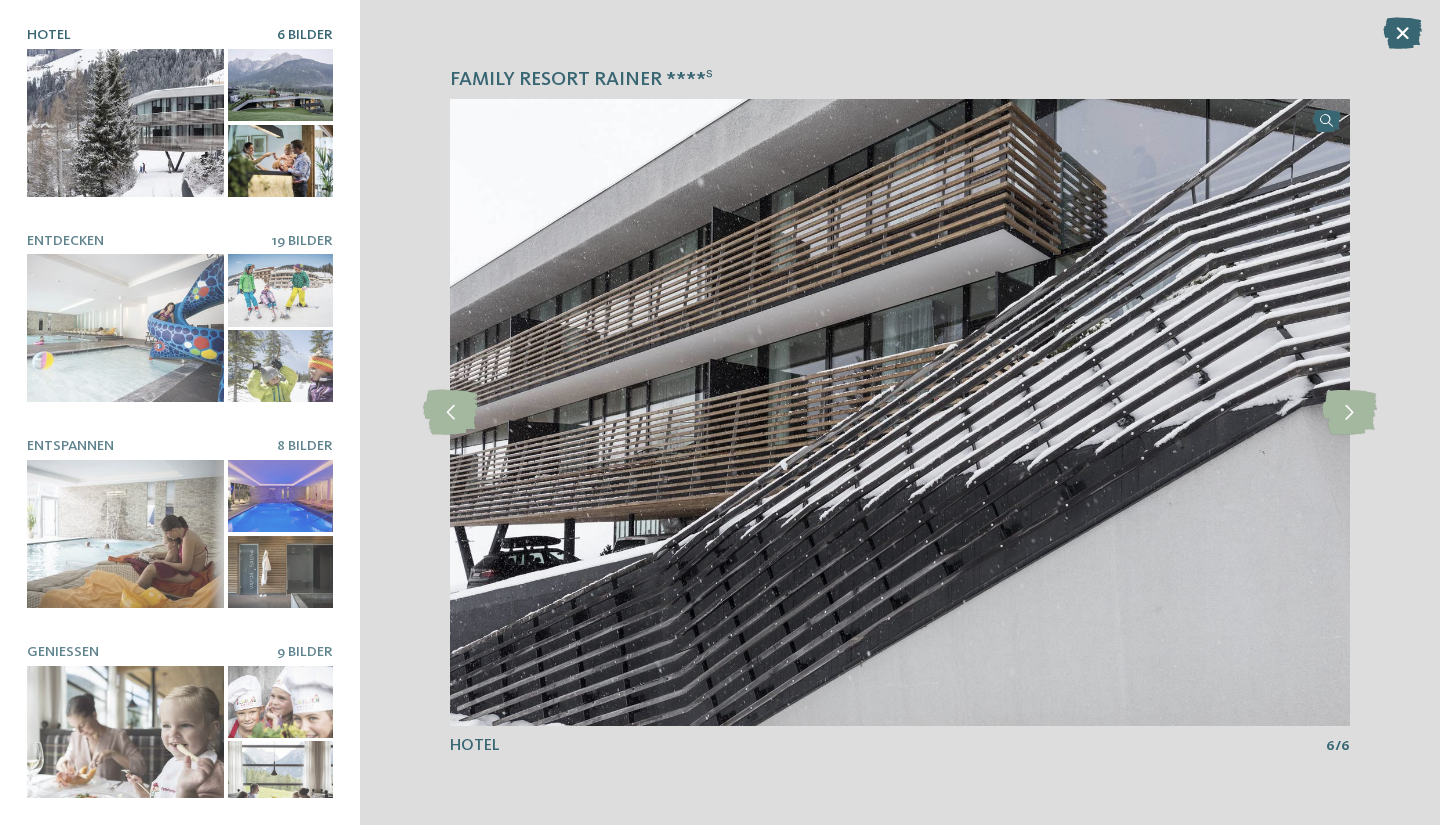 click at bounding box center (1349, 412) 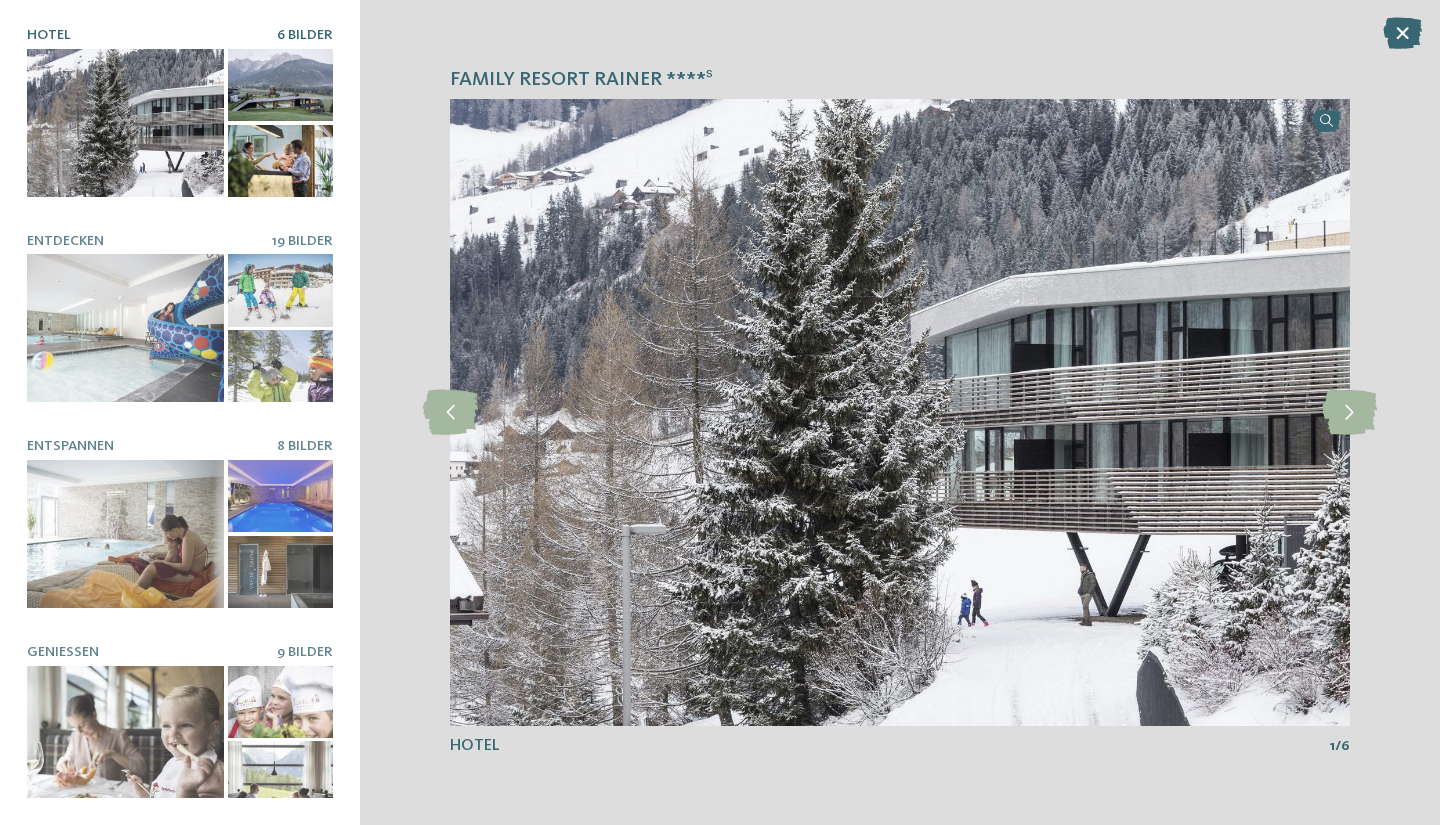 click at bounding box center (1349, 412) 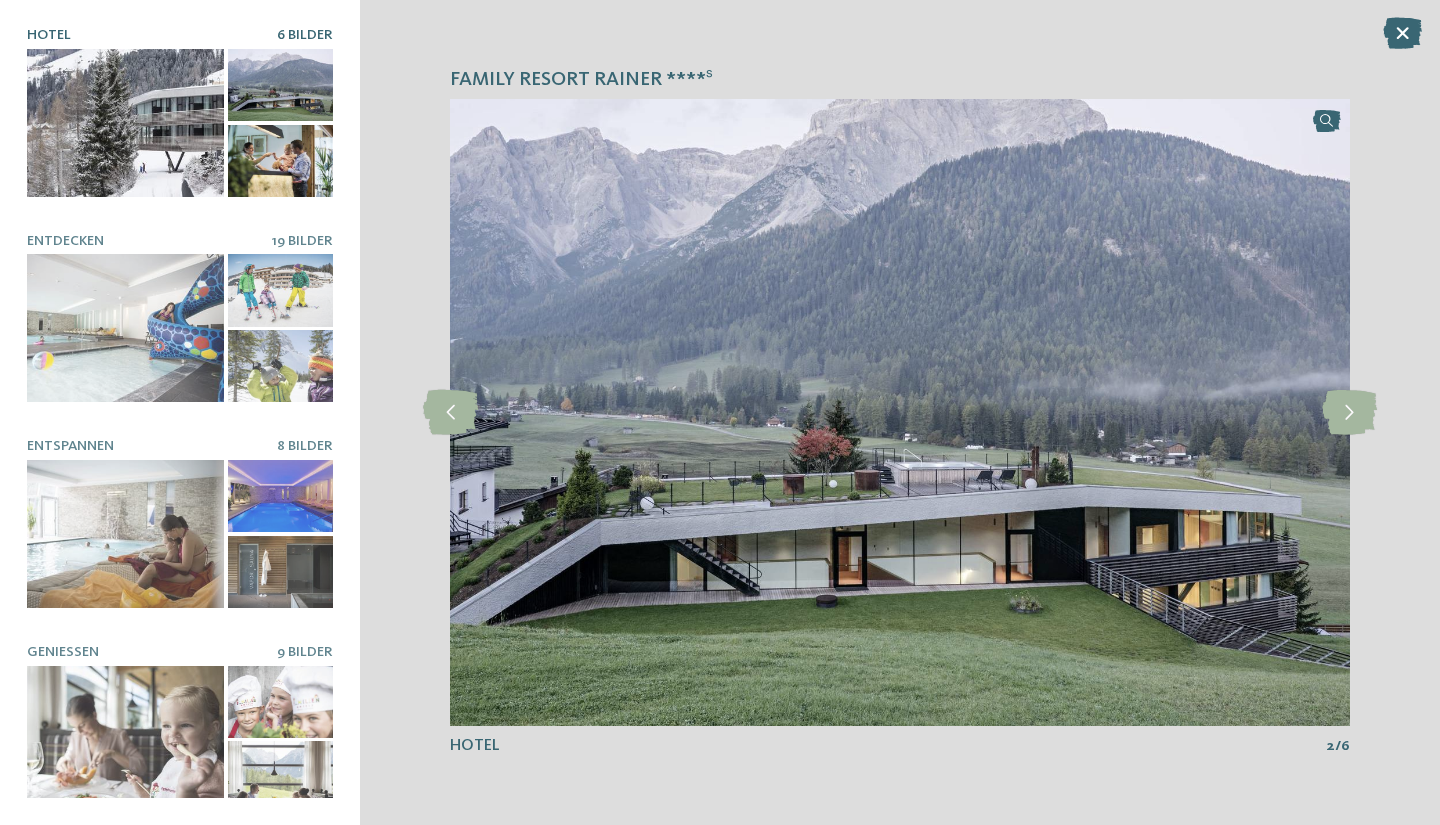 click at bounding box center (1402, 33) 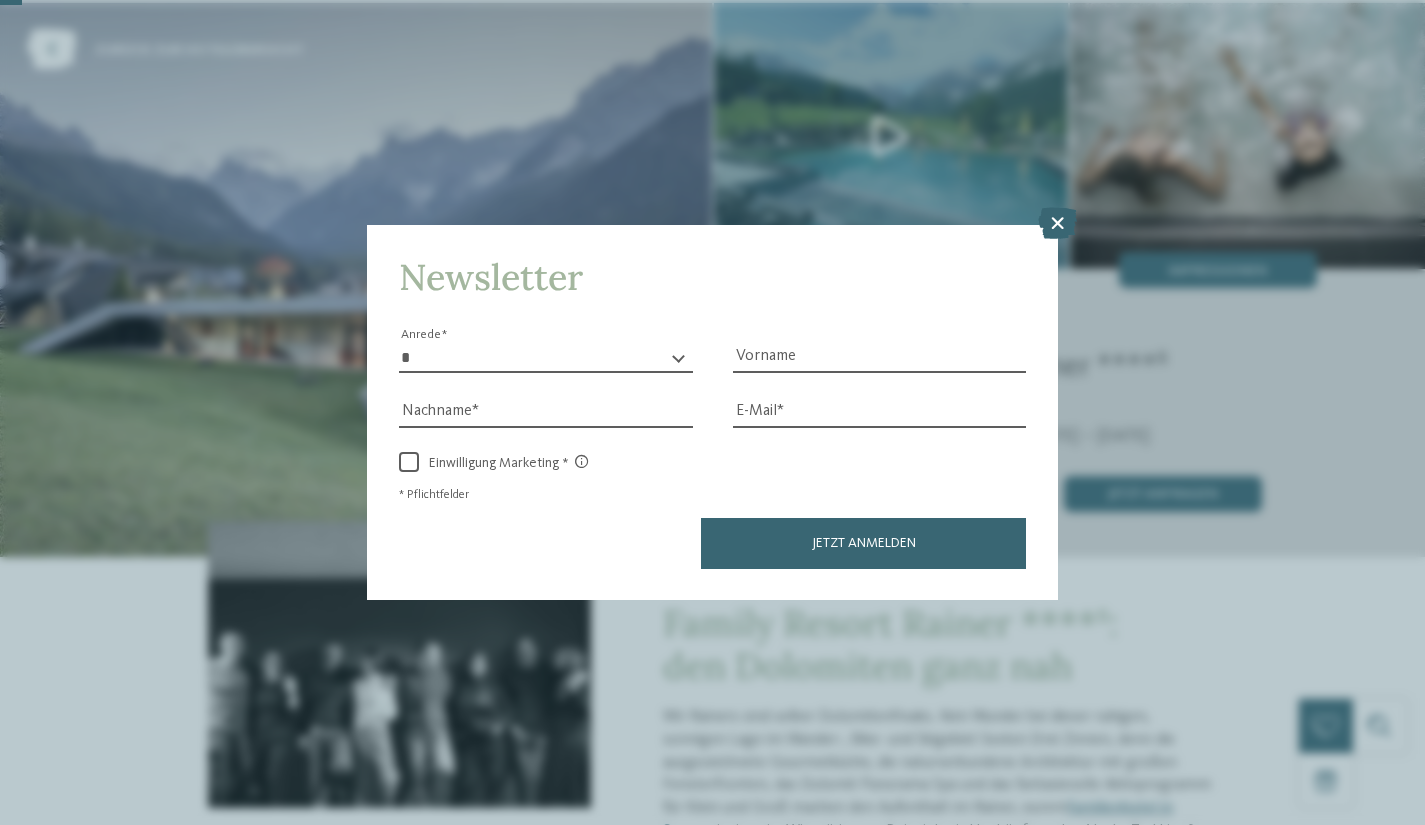 click at bounding box center [1057, 223] 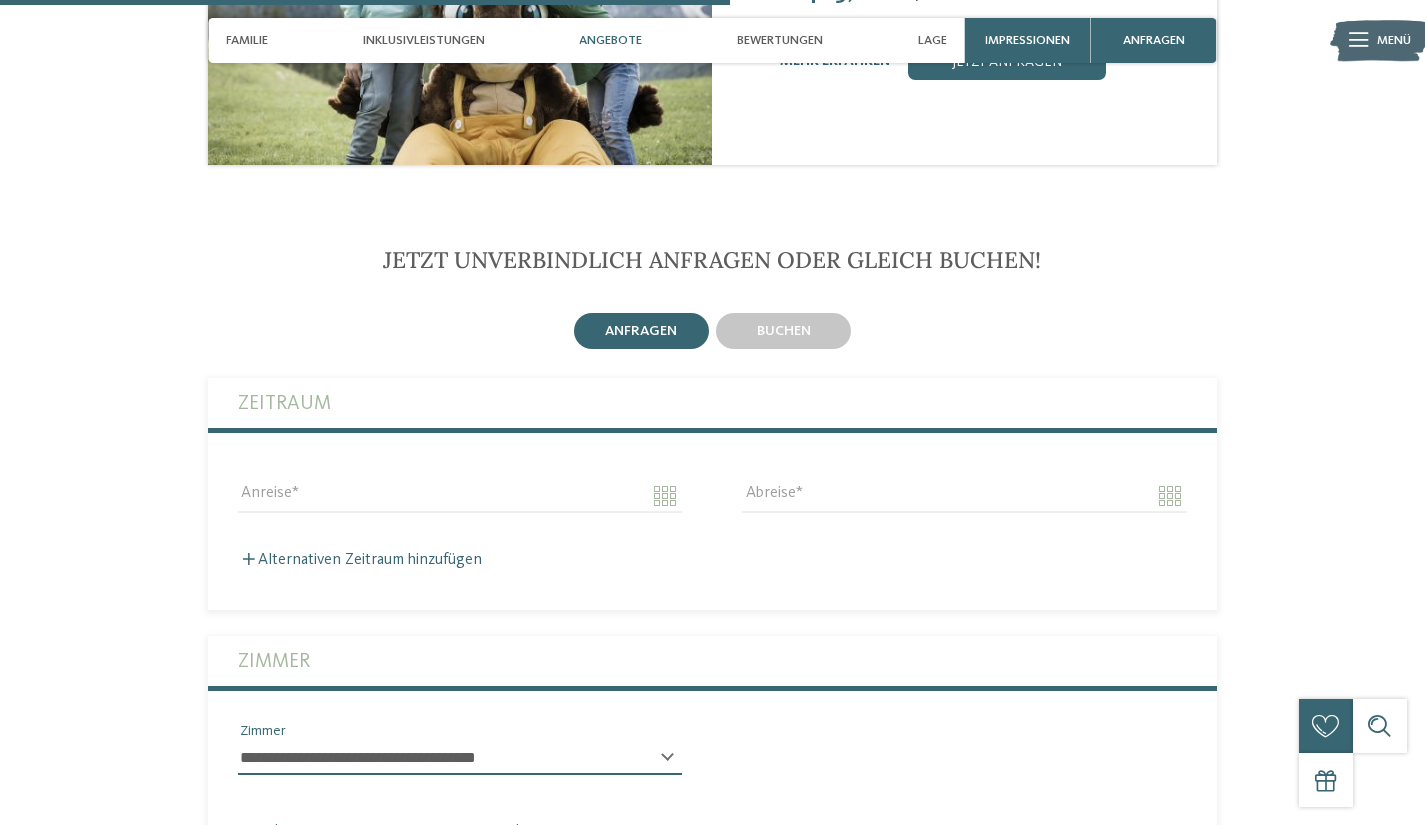 scroll, scrollTop: 2838, scrollLeft: 0, axis: vertical 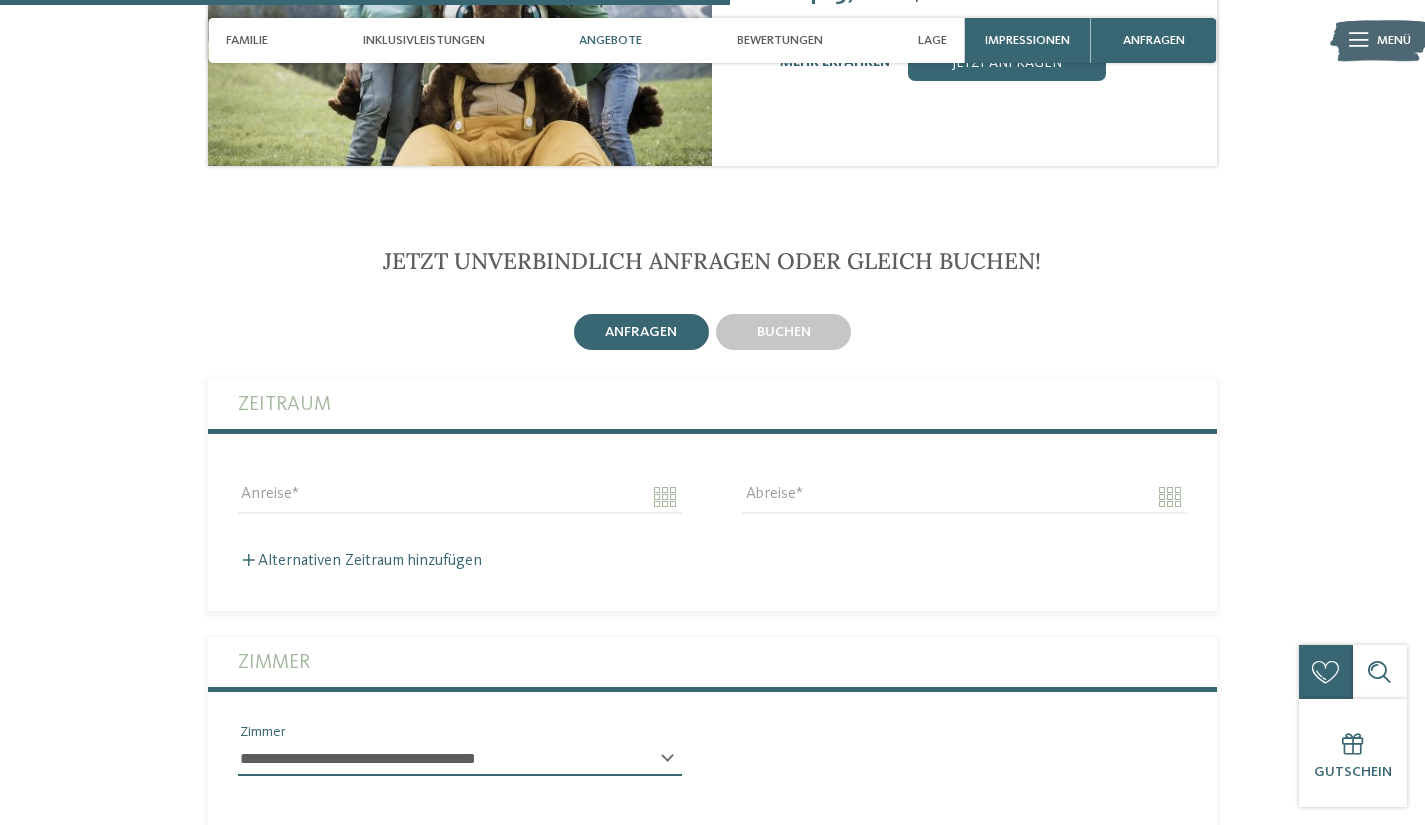 click on "buchen" at bounding box center [784, 332] 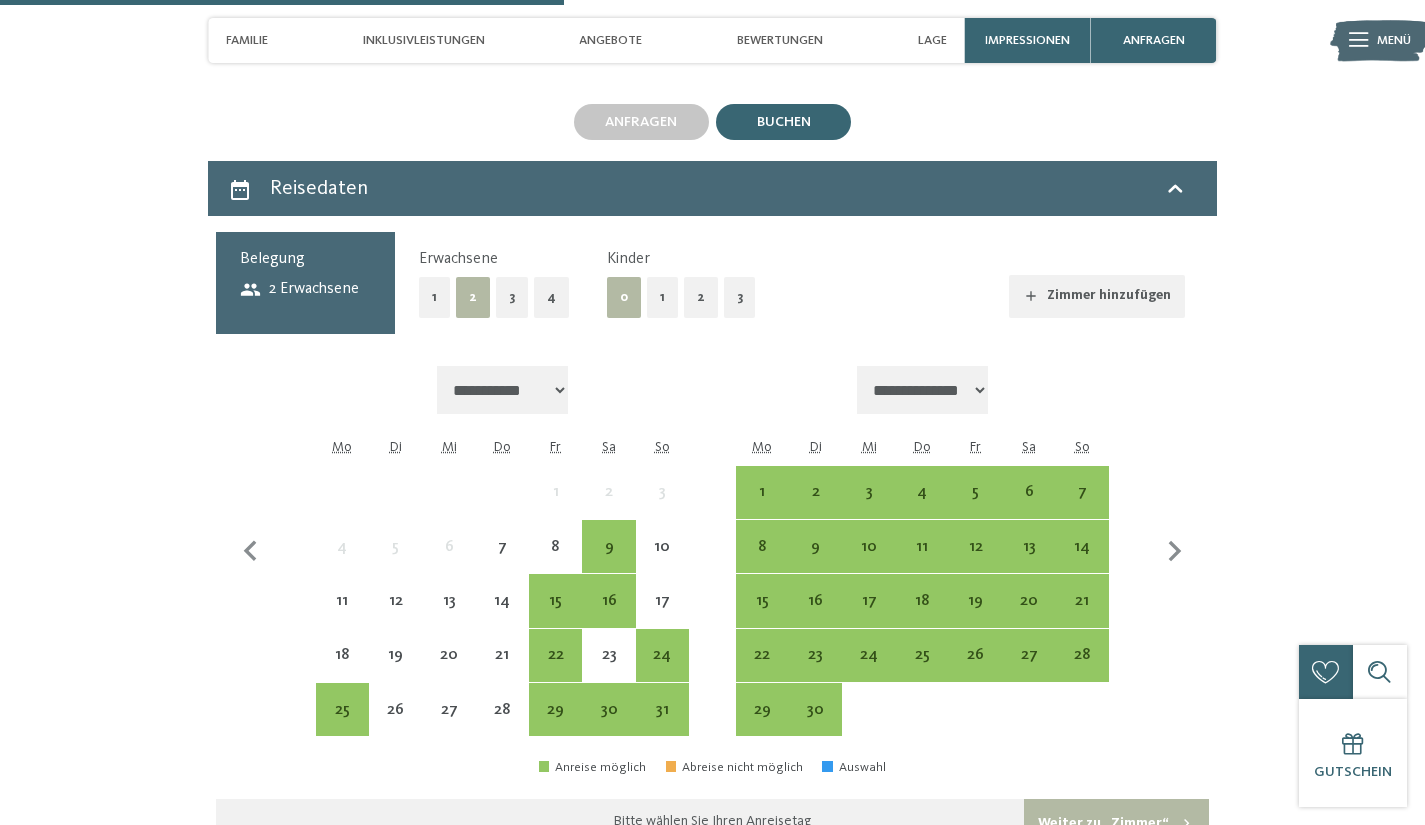 scroll, scrollTop: 3049, scrollLeft: 0, axis: vertical 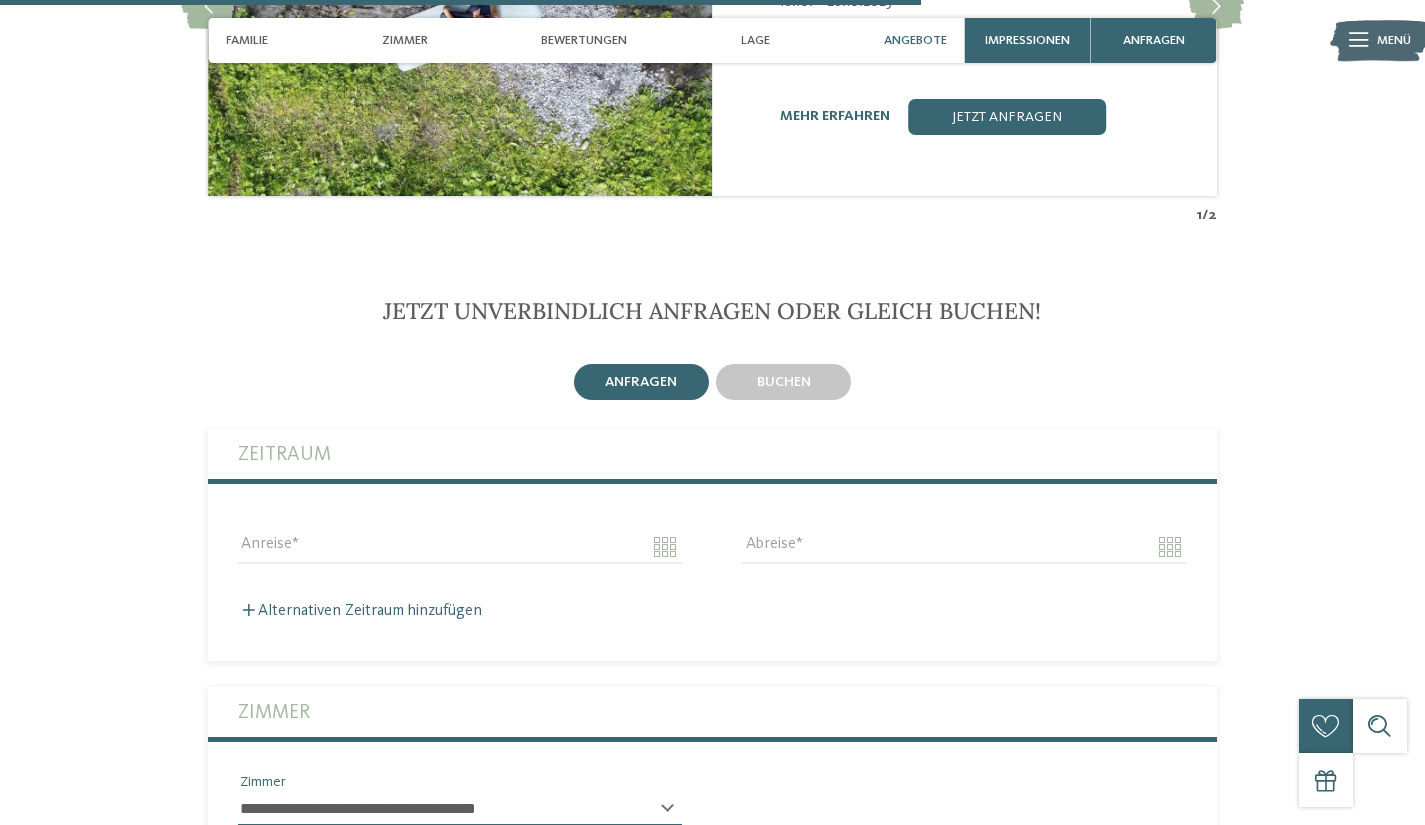 click on "buchen" at bounding box center (783, 382) 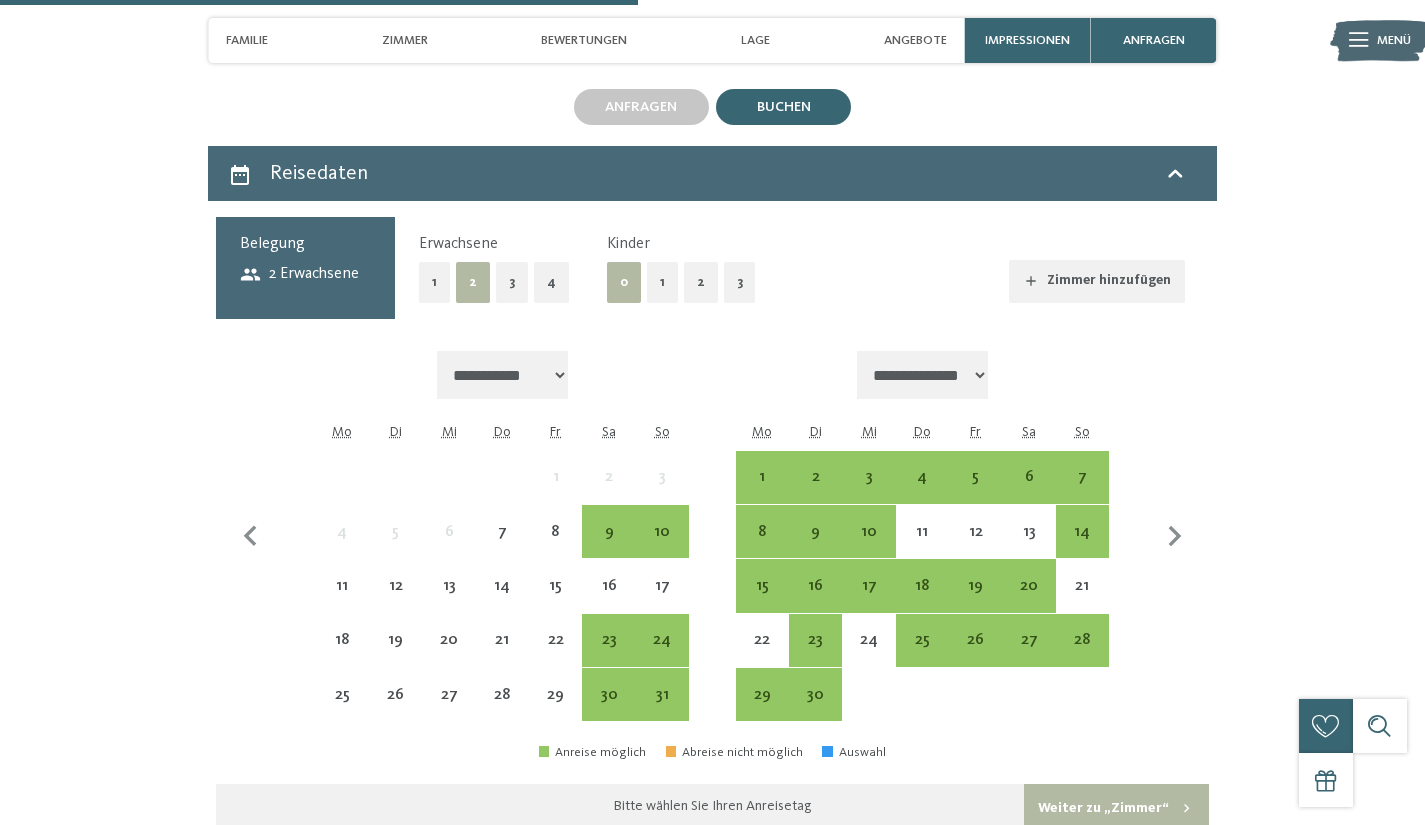 scroll, scrollTop: 3854, scrollLeft: 0, axis: vertical 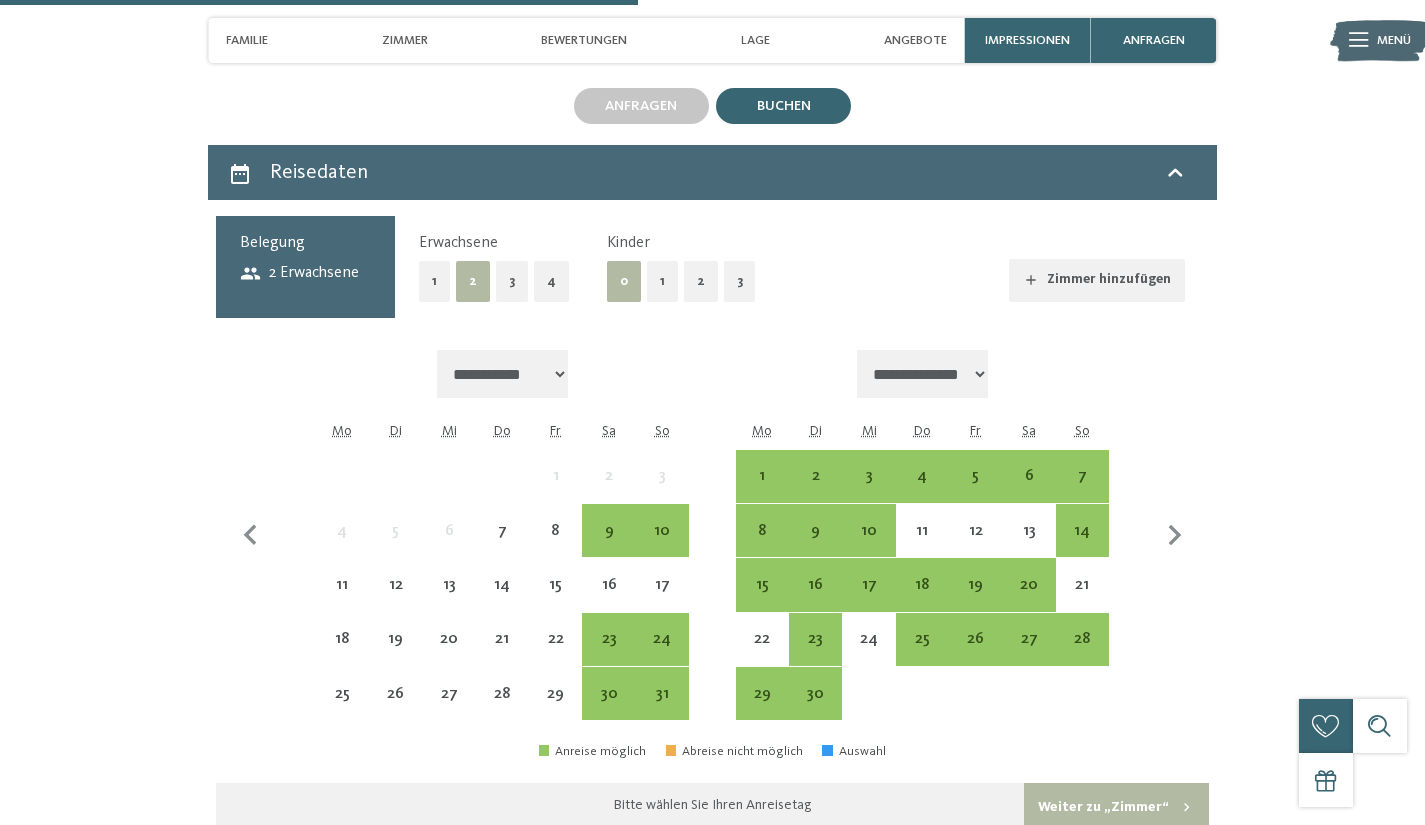 click on "1" at bounding box center [662, 281] 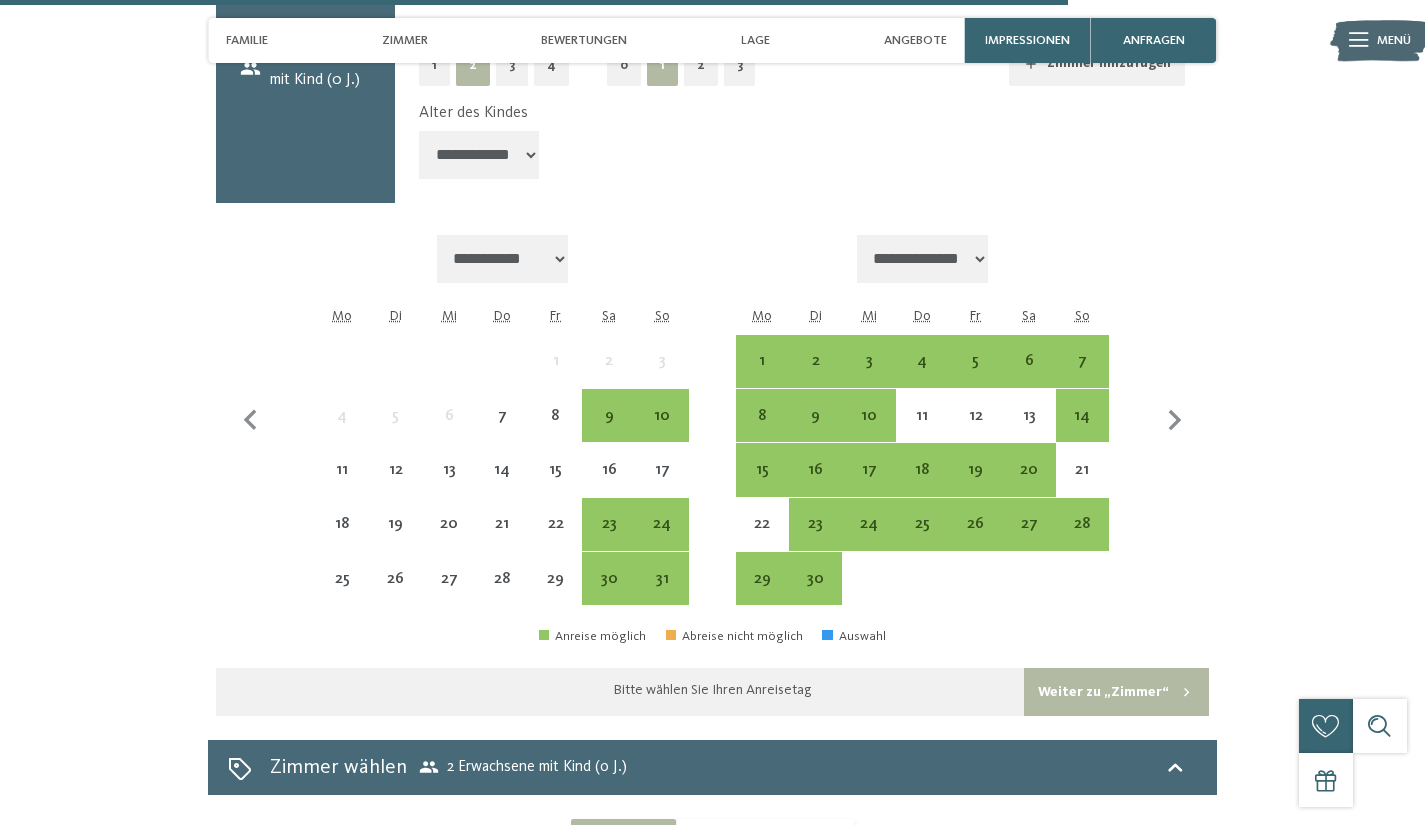 scroll, scrollTop: 4068, scrollLeft: 0, axis: vertical 